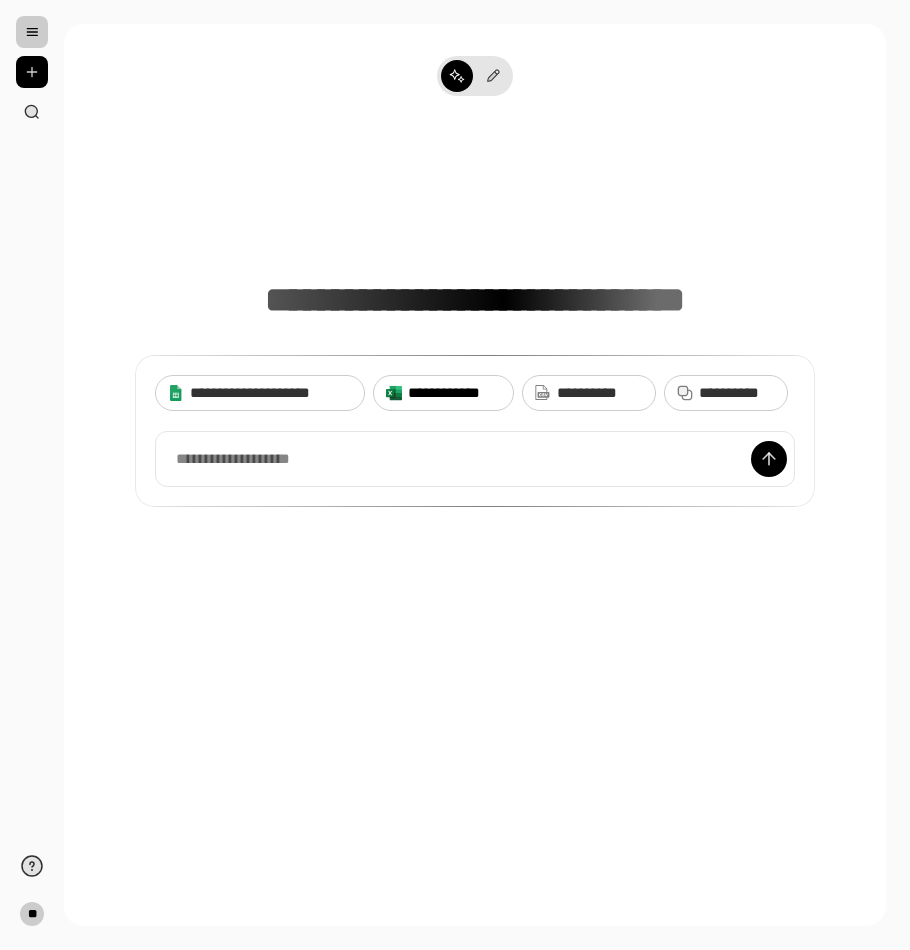 scroll, scrollTop: 0, scrollLeft: 0, axis: both 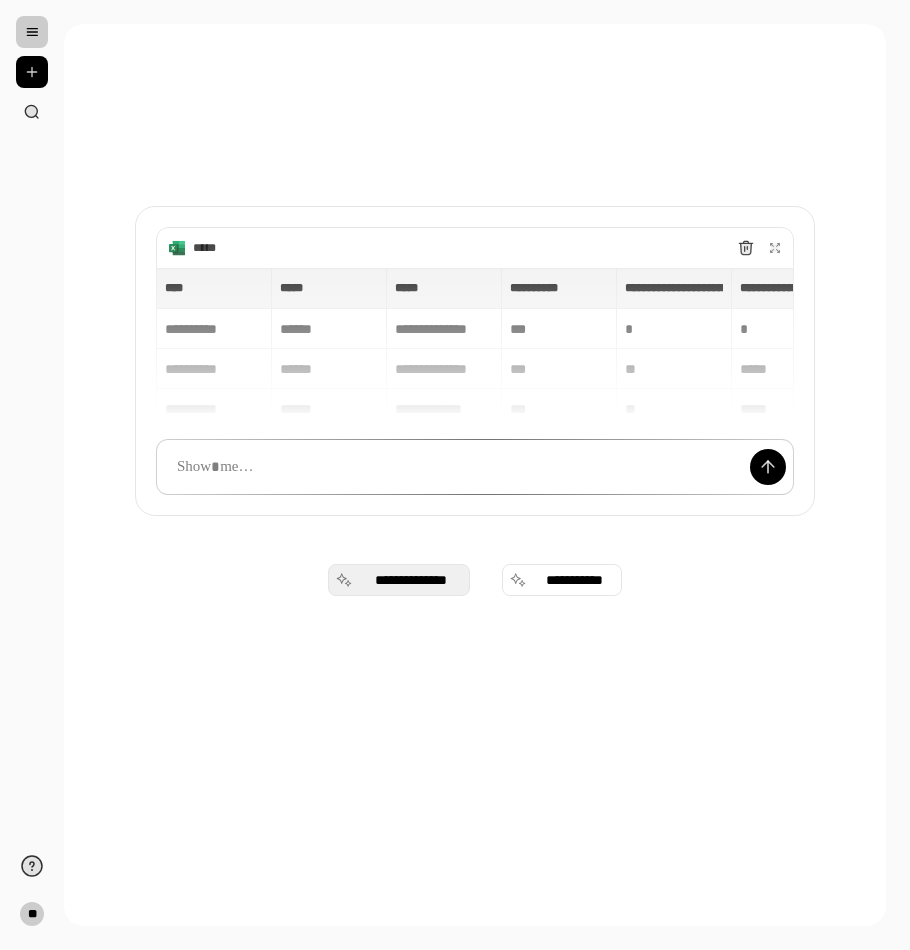 click on "**********" at bounding box center (411, 580) 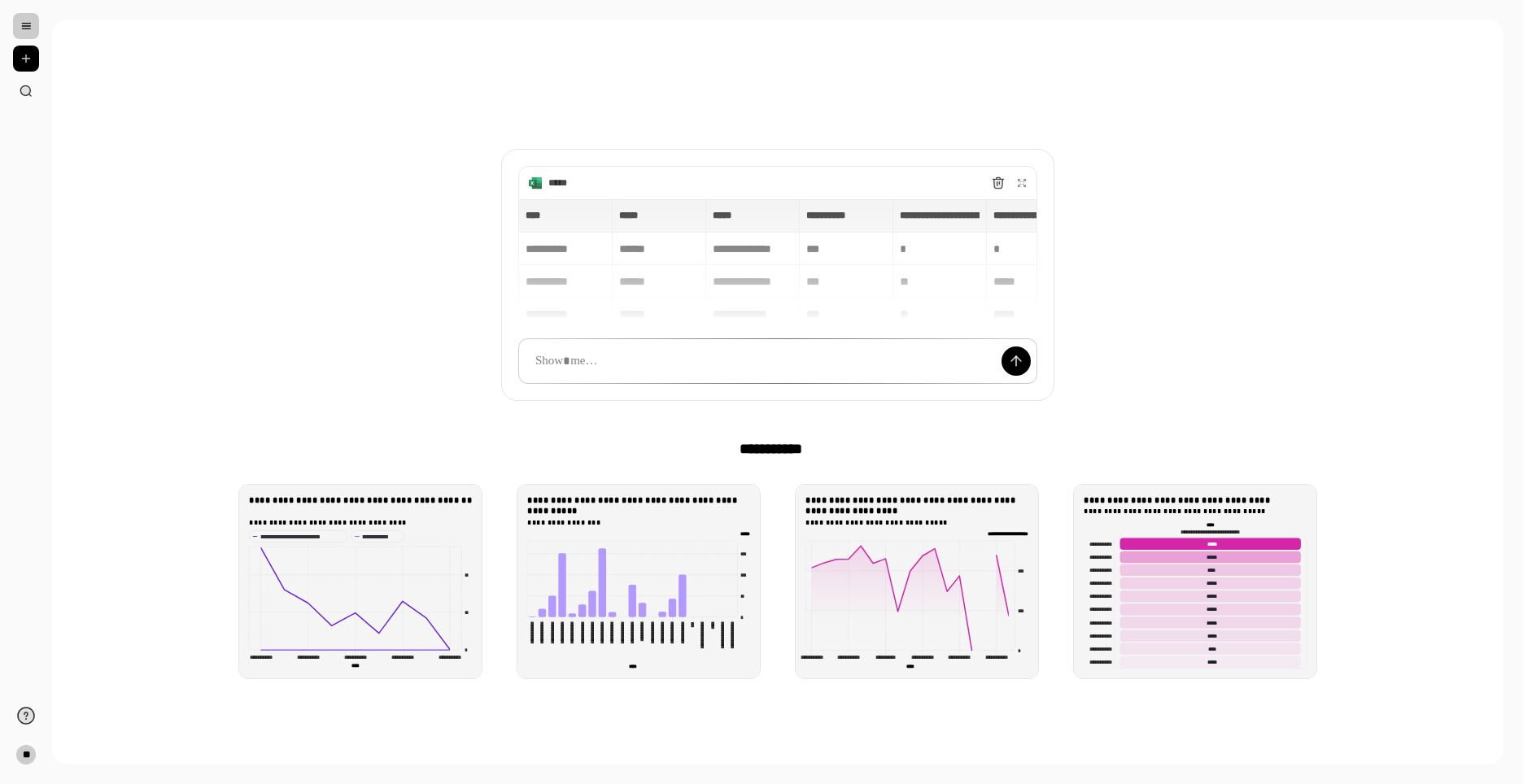 scroll, scrollTop: 33, scrollLeft: 0, axis: vertical 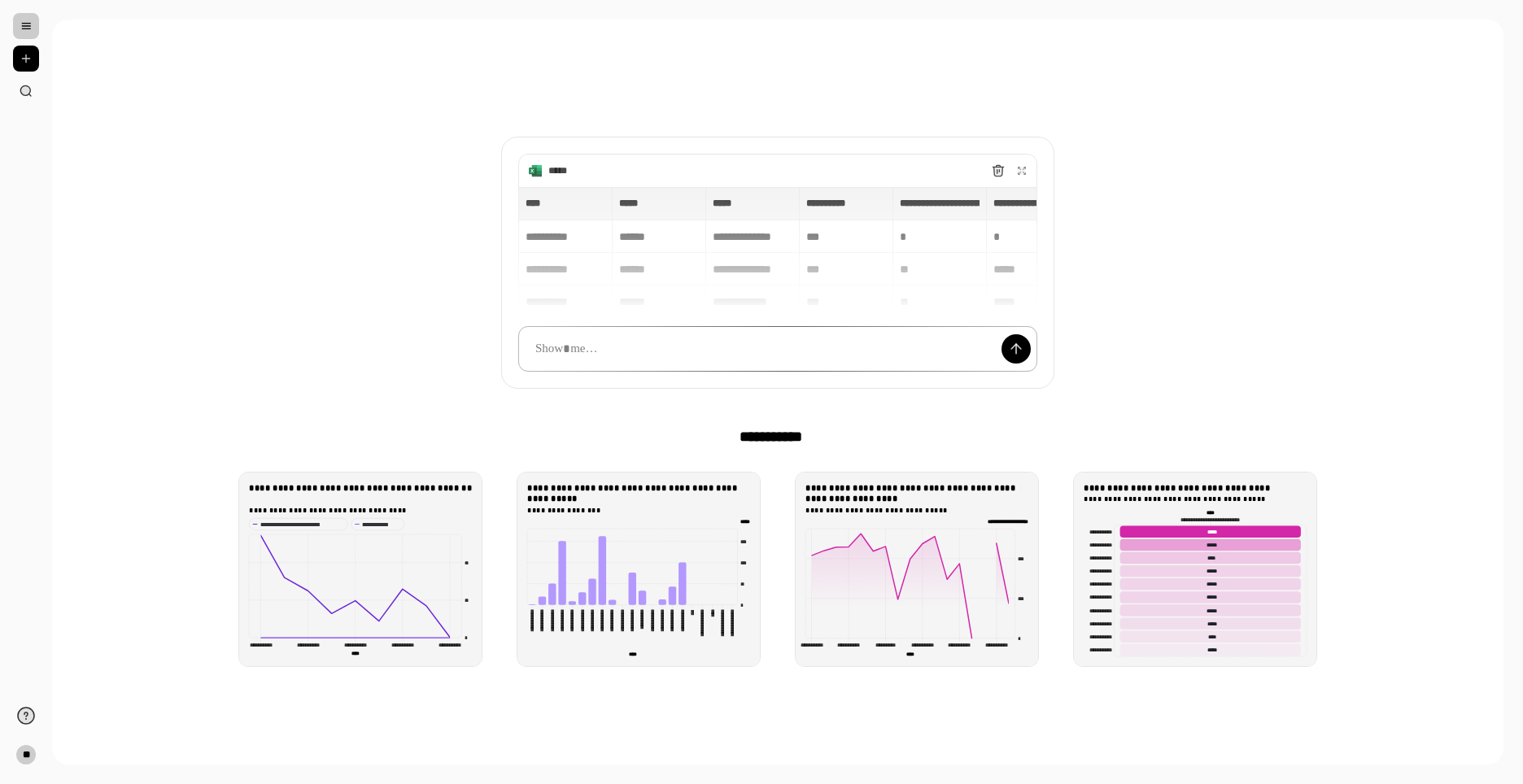 click at bounding box center (778, 349) 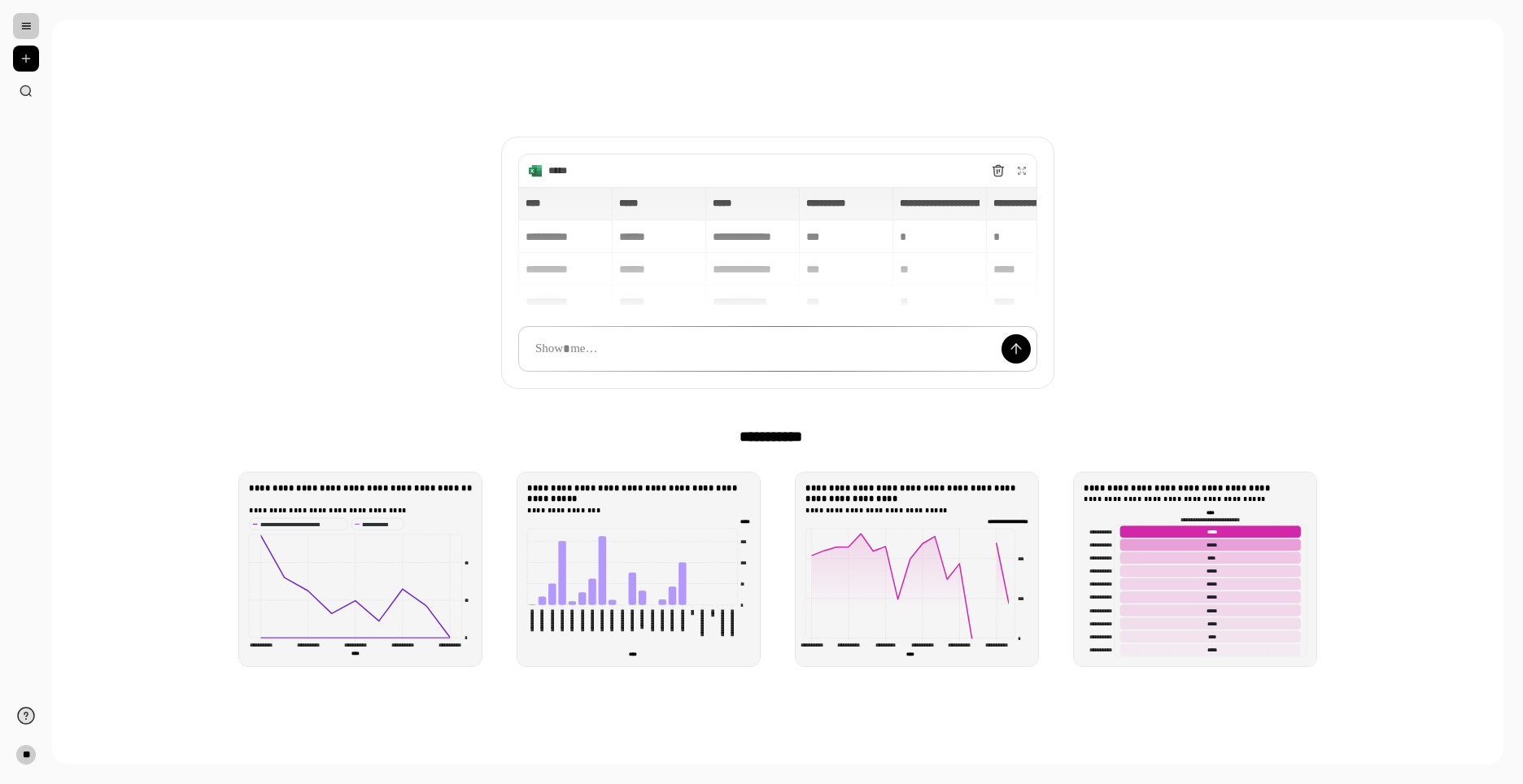 drag, startPoint x: 1354, startPoint y: 418, endPoint x: 1333, endPoint y: 464, distance: 50.566788 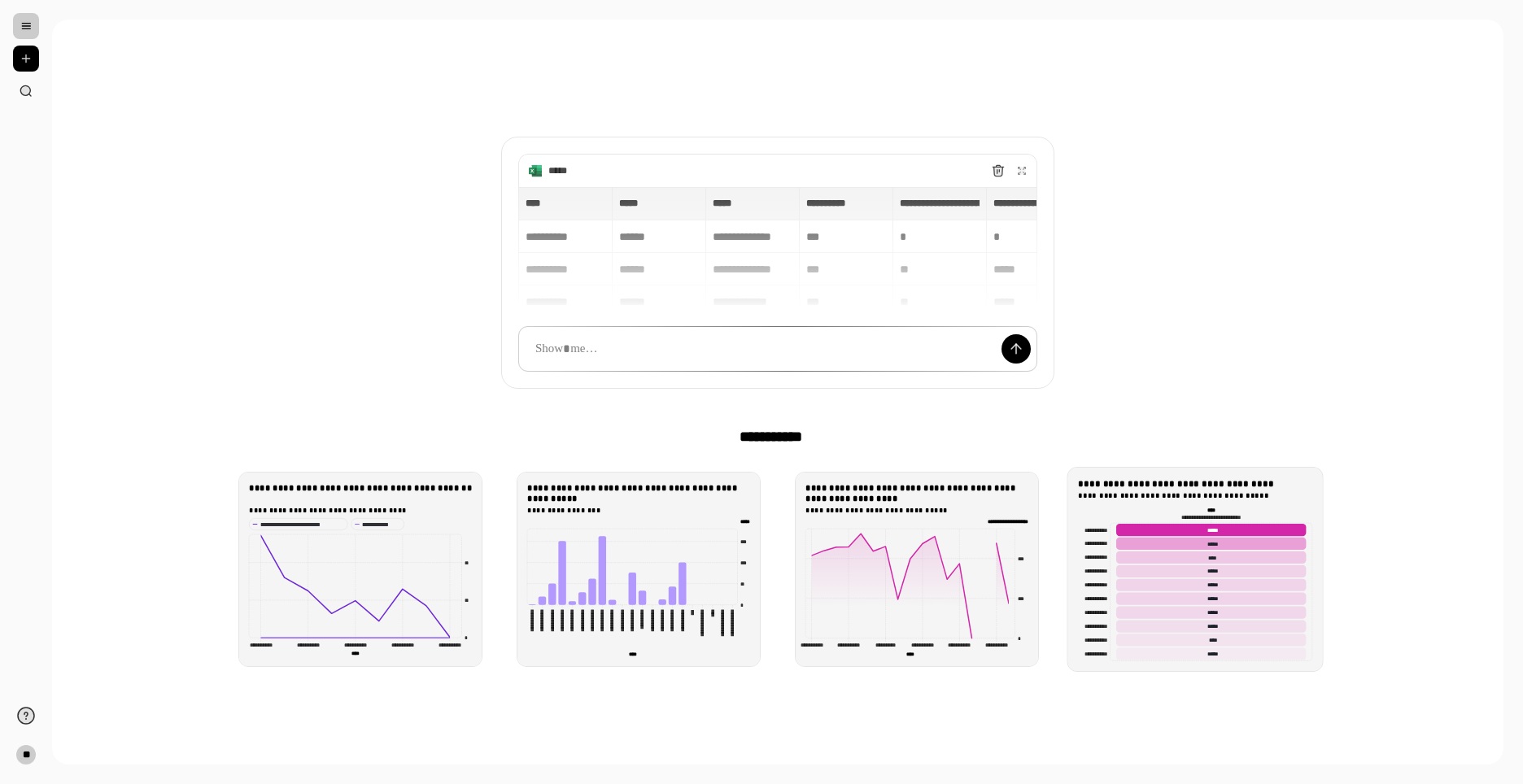 scroll, scrollTop: 12, scrollLeft: 0, axis: vertical 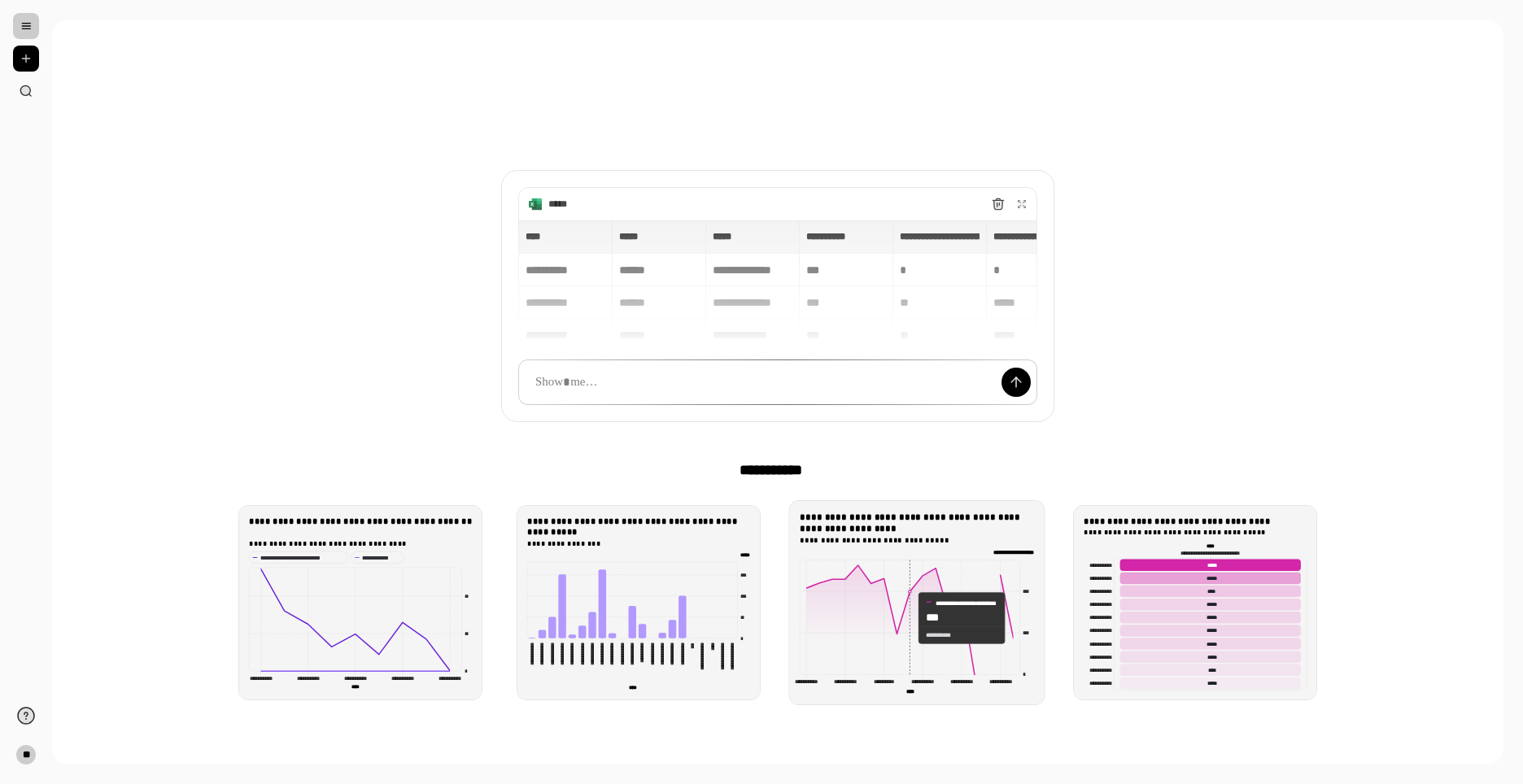 click 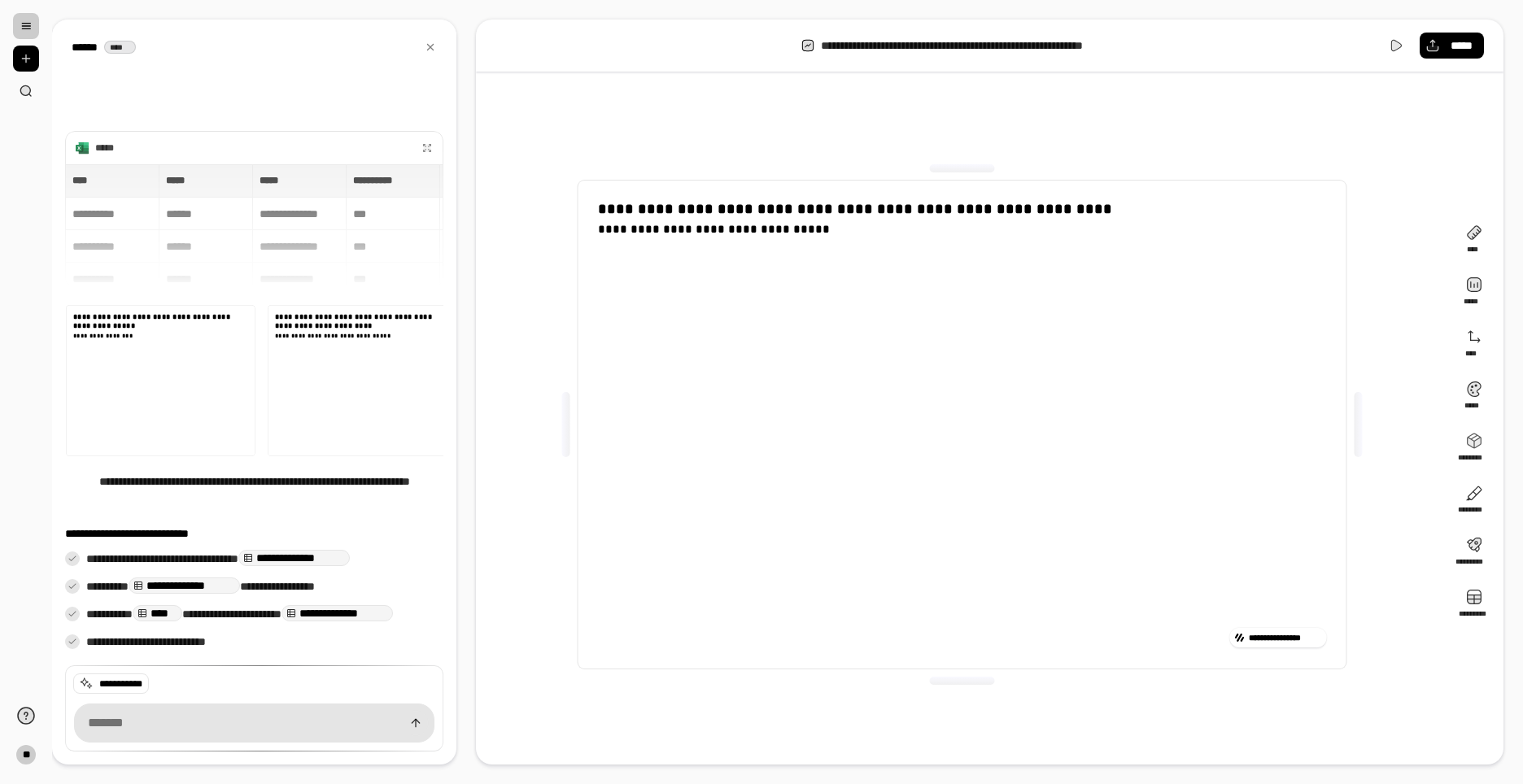 scroll, scrollTop: 0, scrollLeft: 2, axis: horizontal 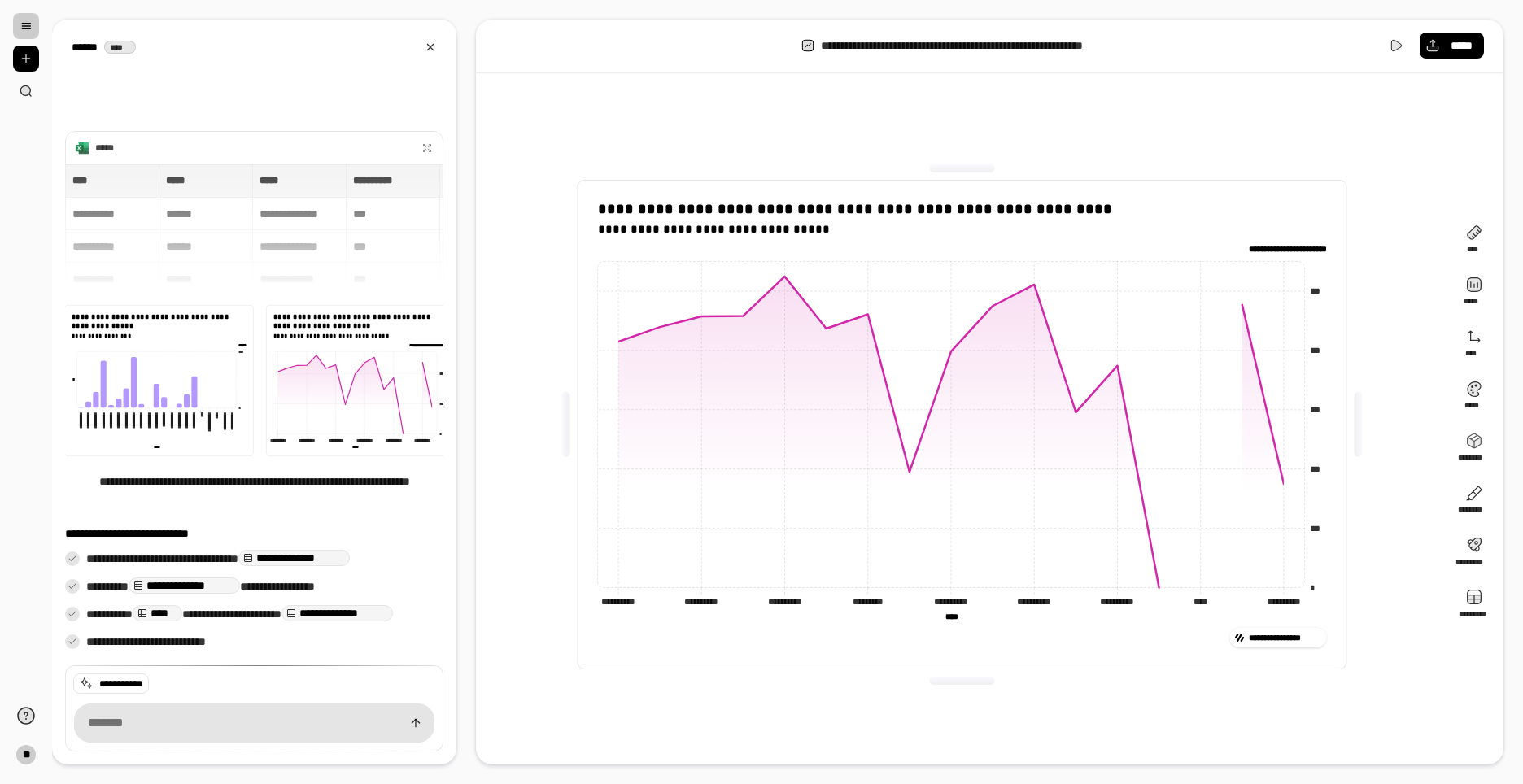 click 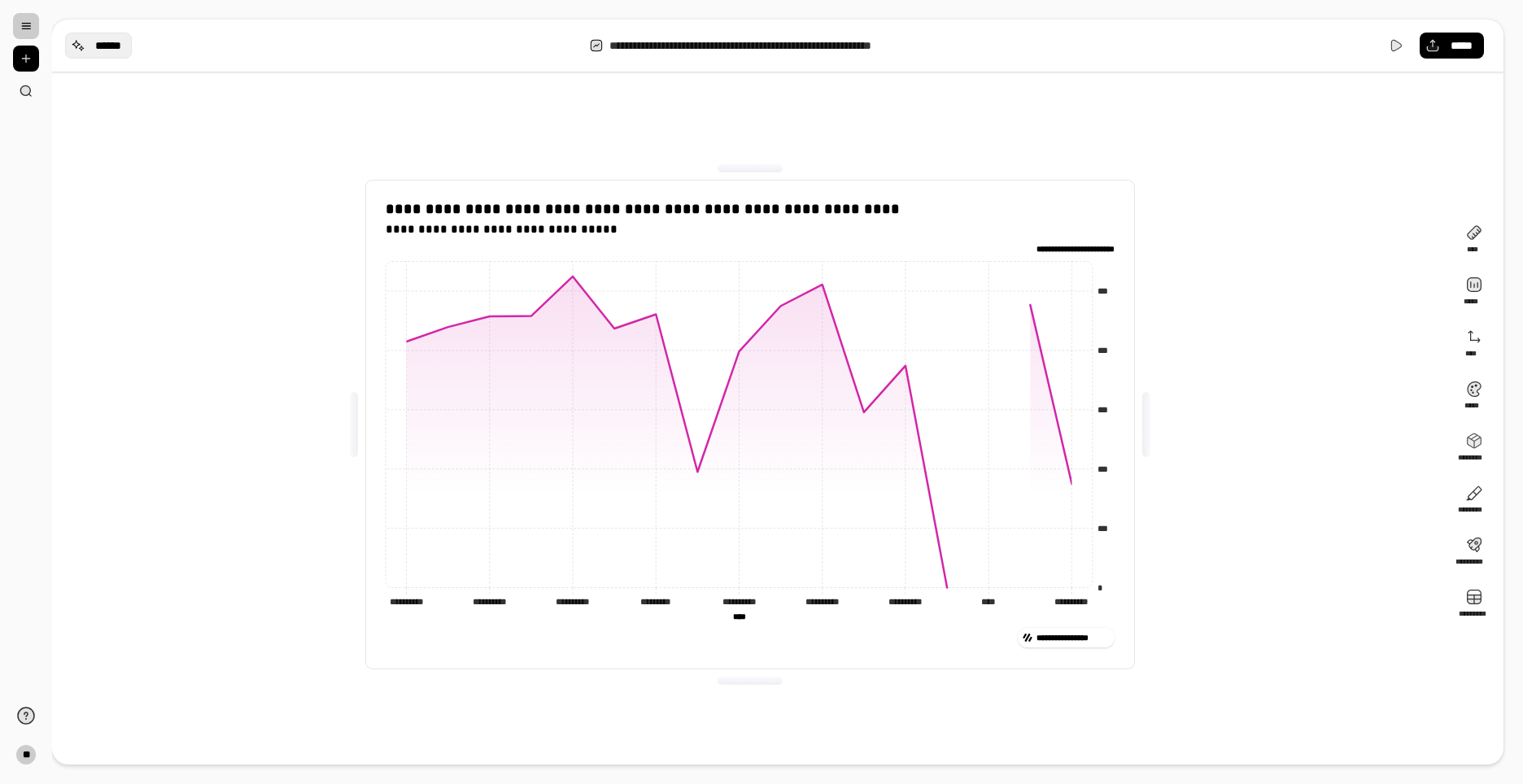 click on "******" at bounding box center (108, 46) 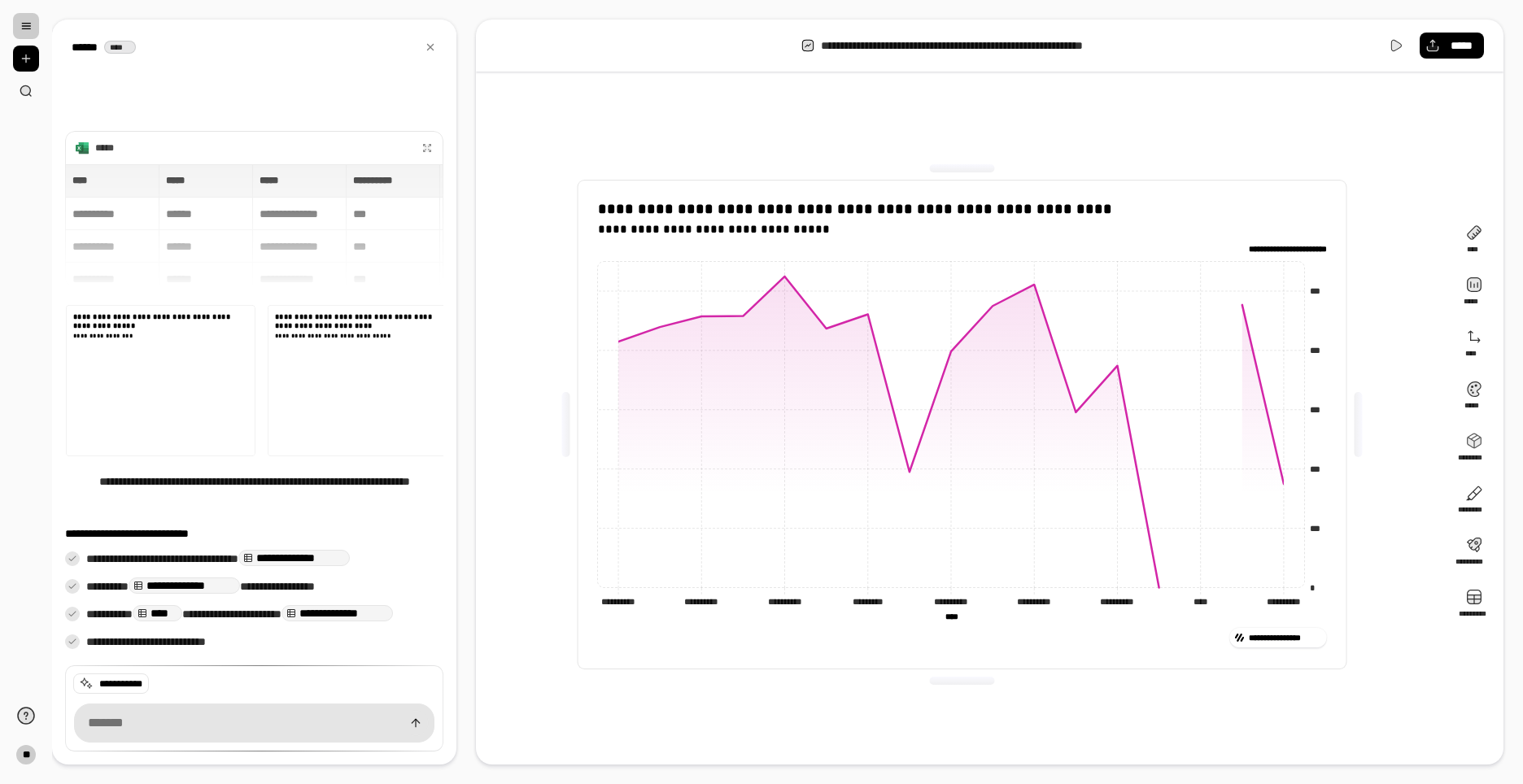 scroll, scrollTop: 0, scrollLeft: 2, axis: horizontal 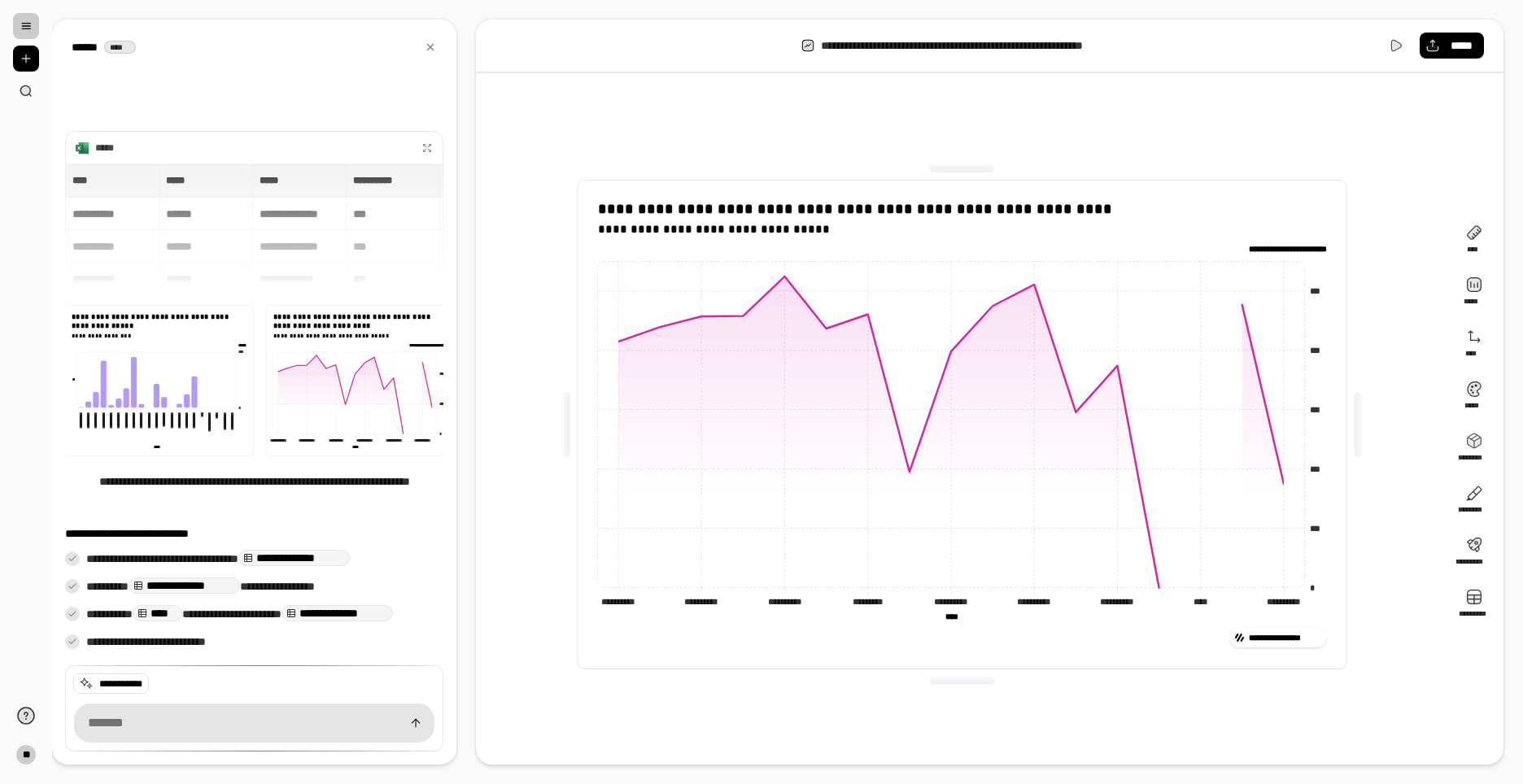 click at bounding box center (254, 723) 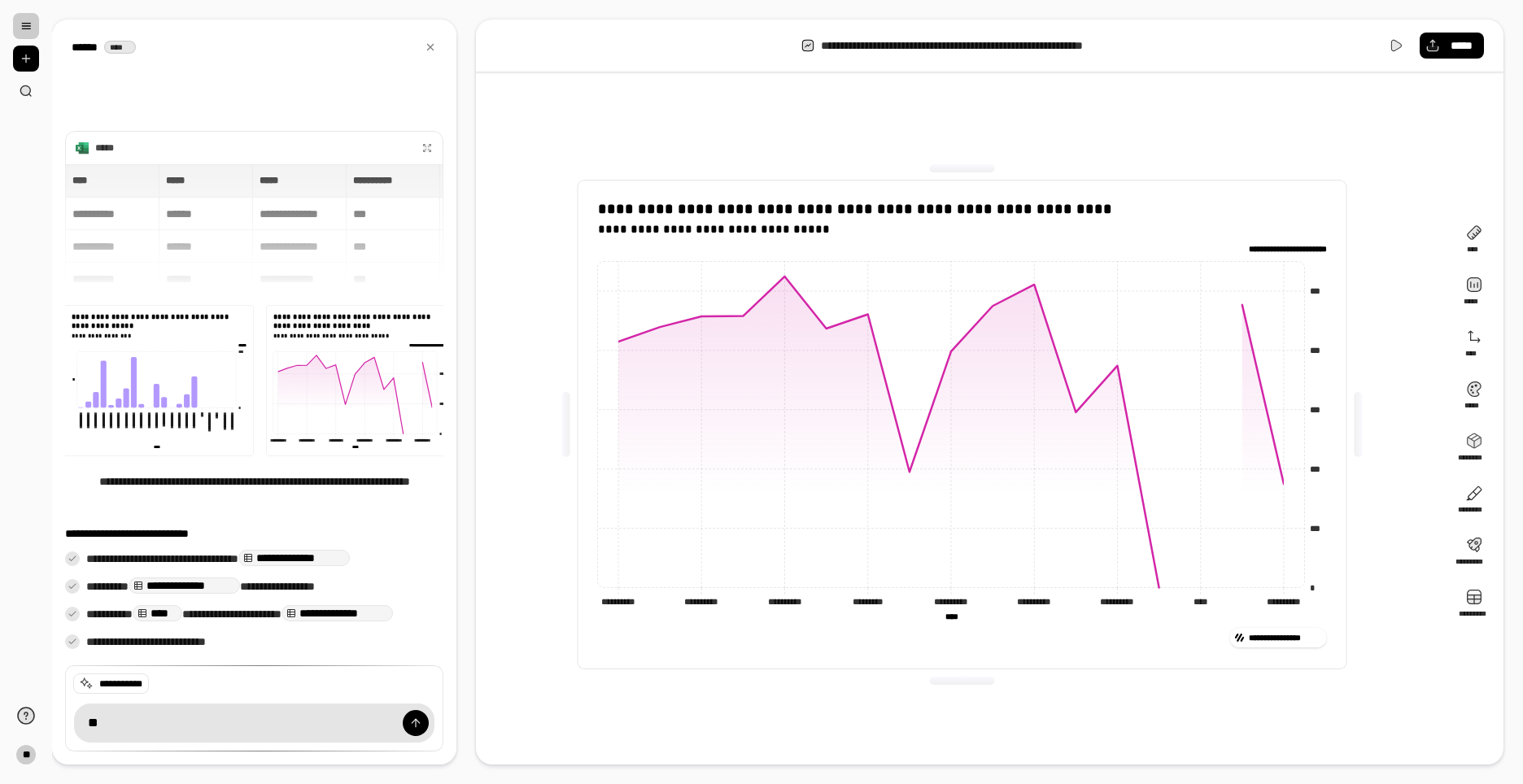 type on "*" 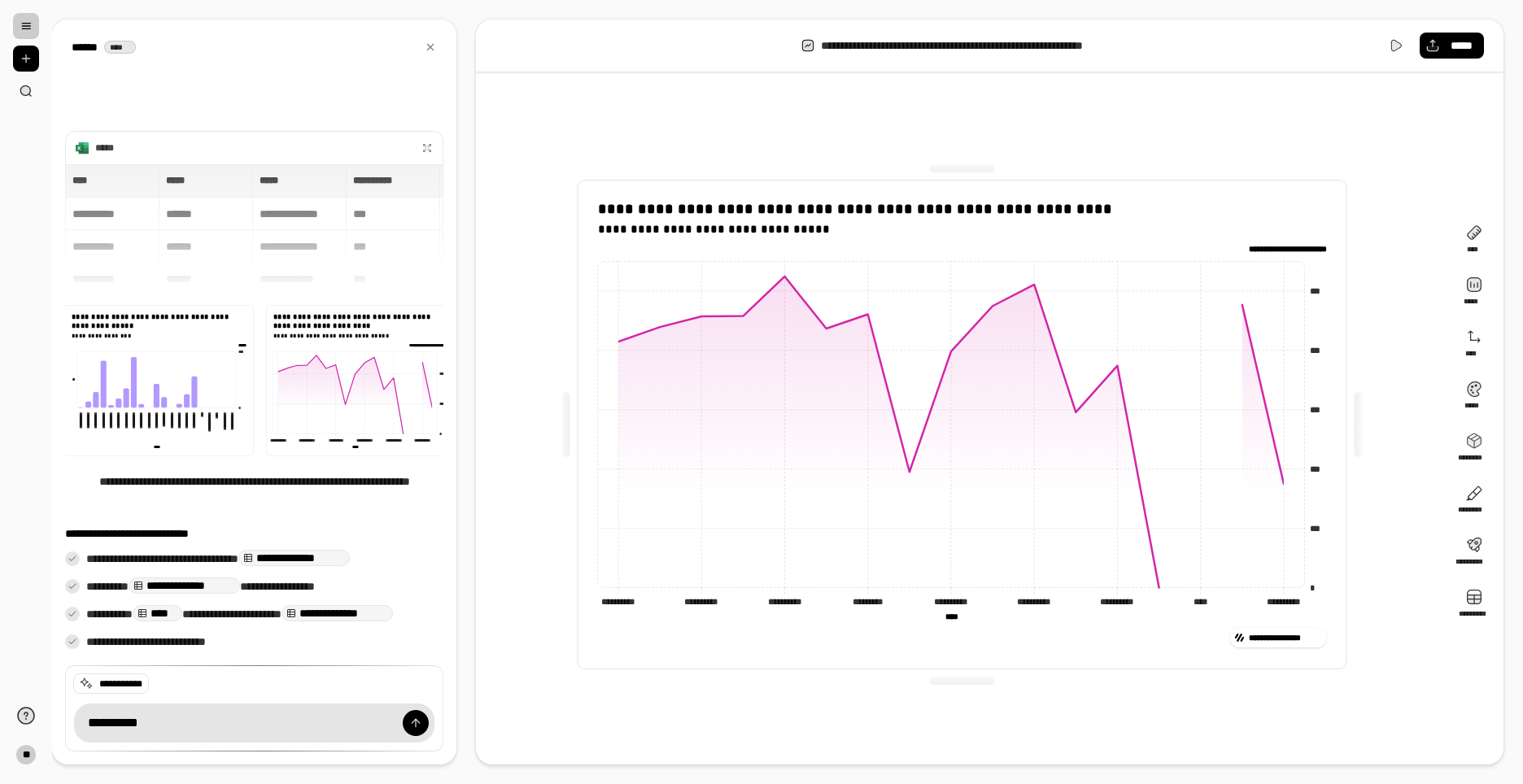 type on "**********" 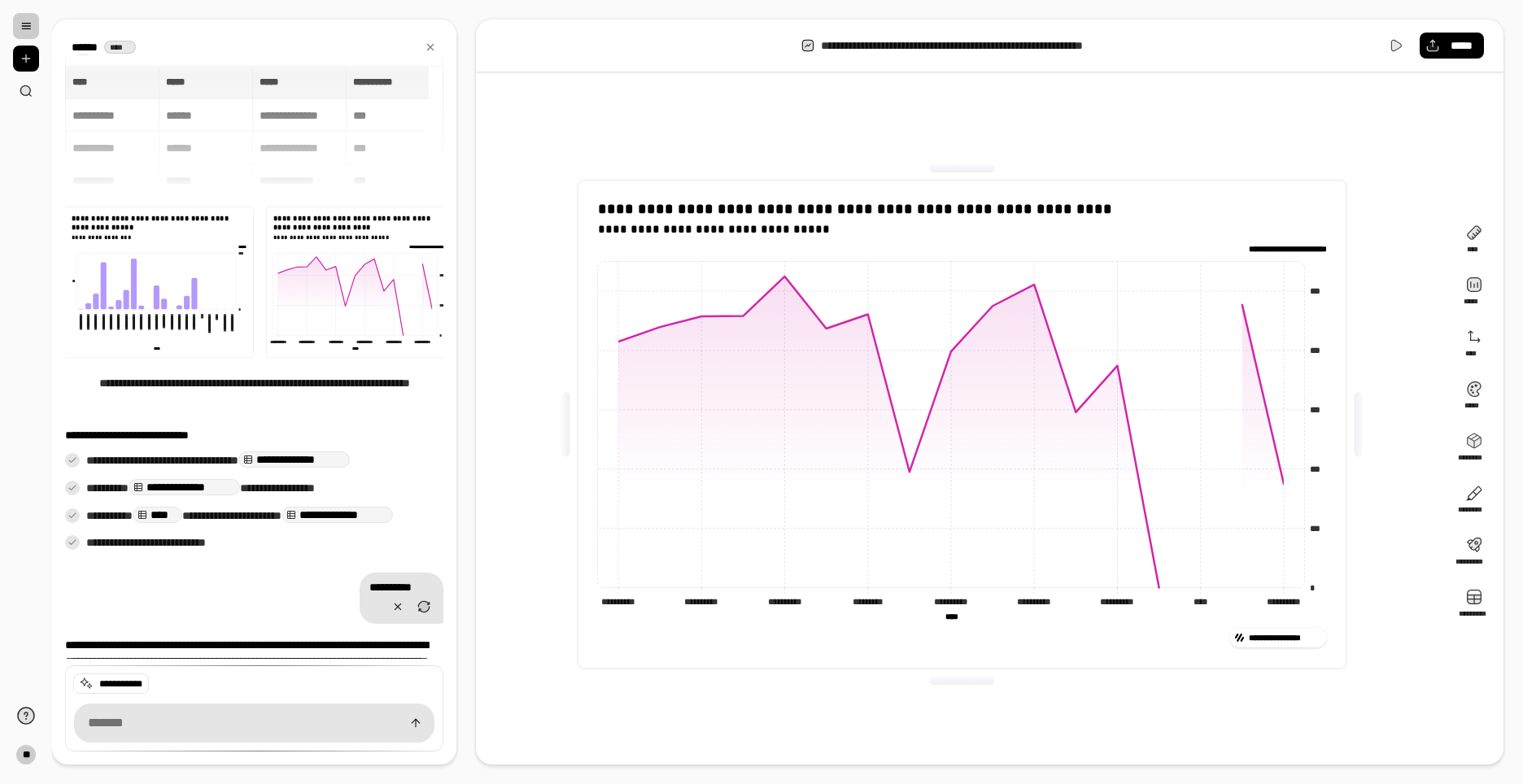 scroll, scrollTop: 68, scrollLeft: 0, axis: vertical 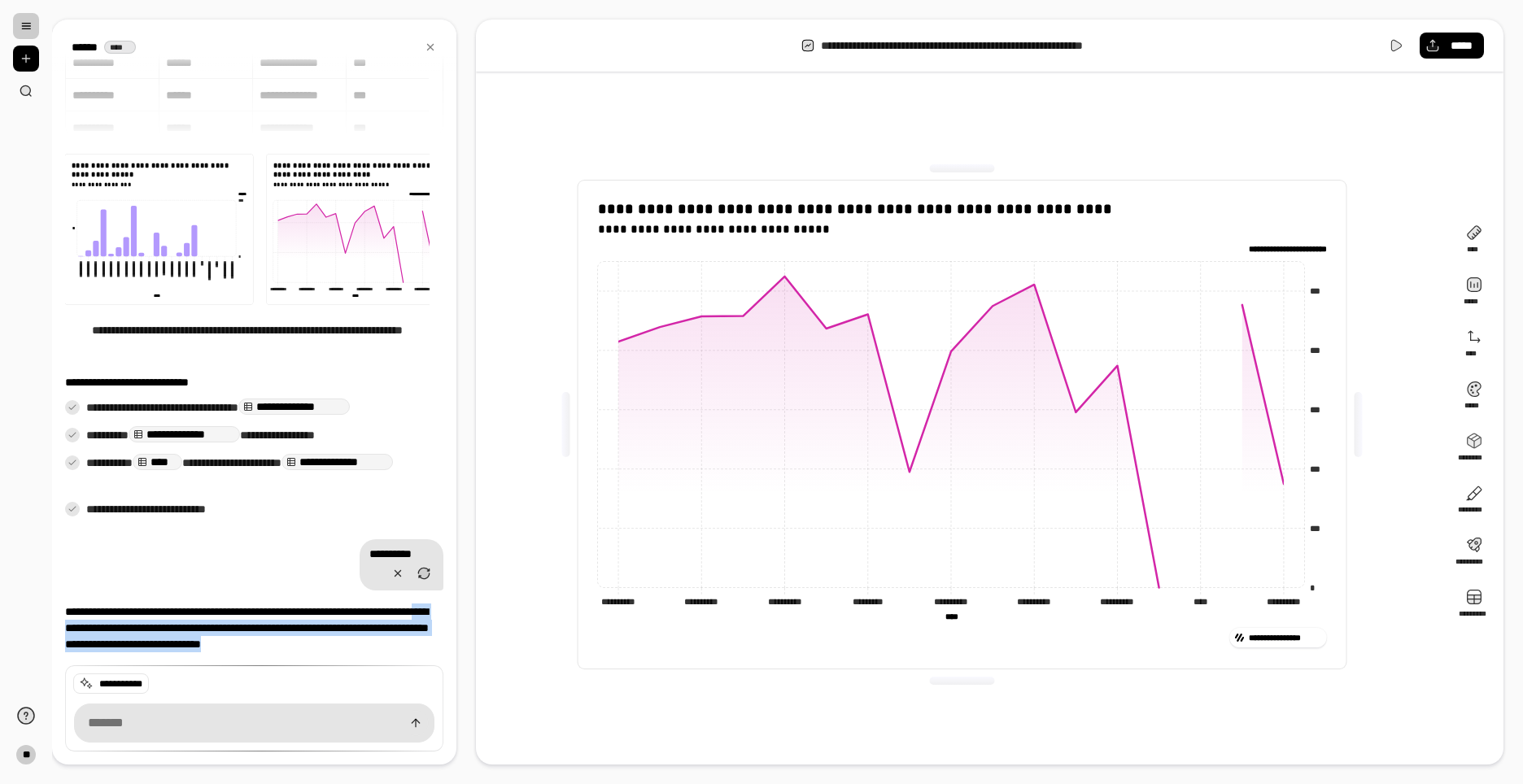drag, startPoint x: 271, startPoint y: 612, endPoint x: 395, endPoint y: 647, distance: 128.84487 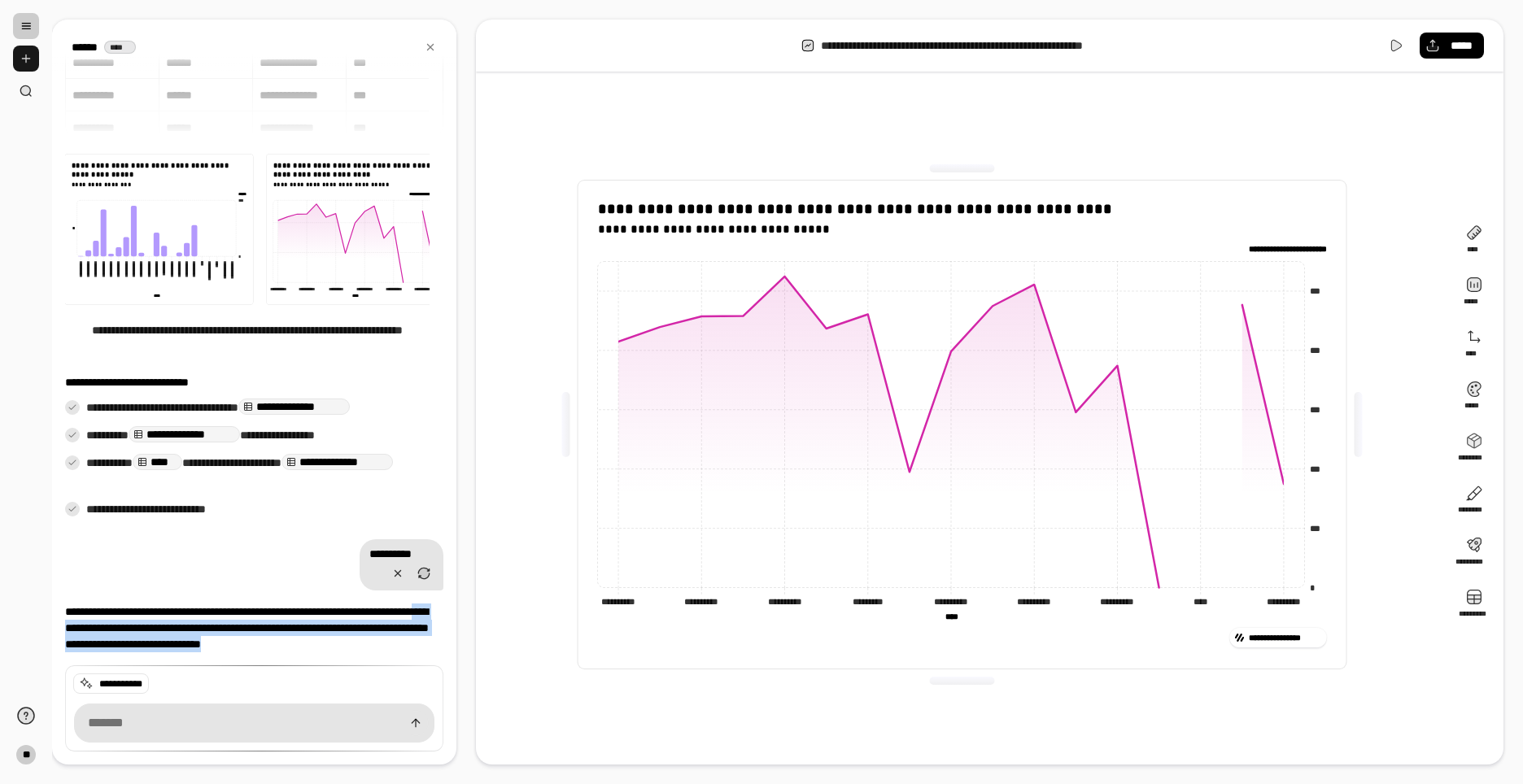 click at bounding box center (26, 59) 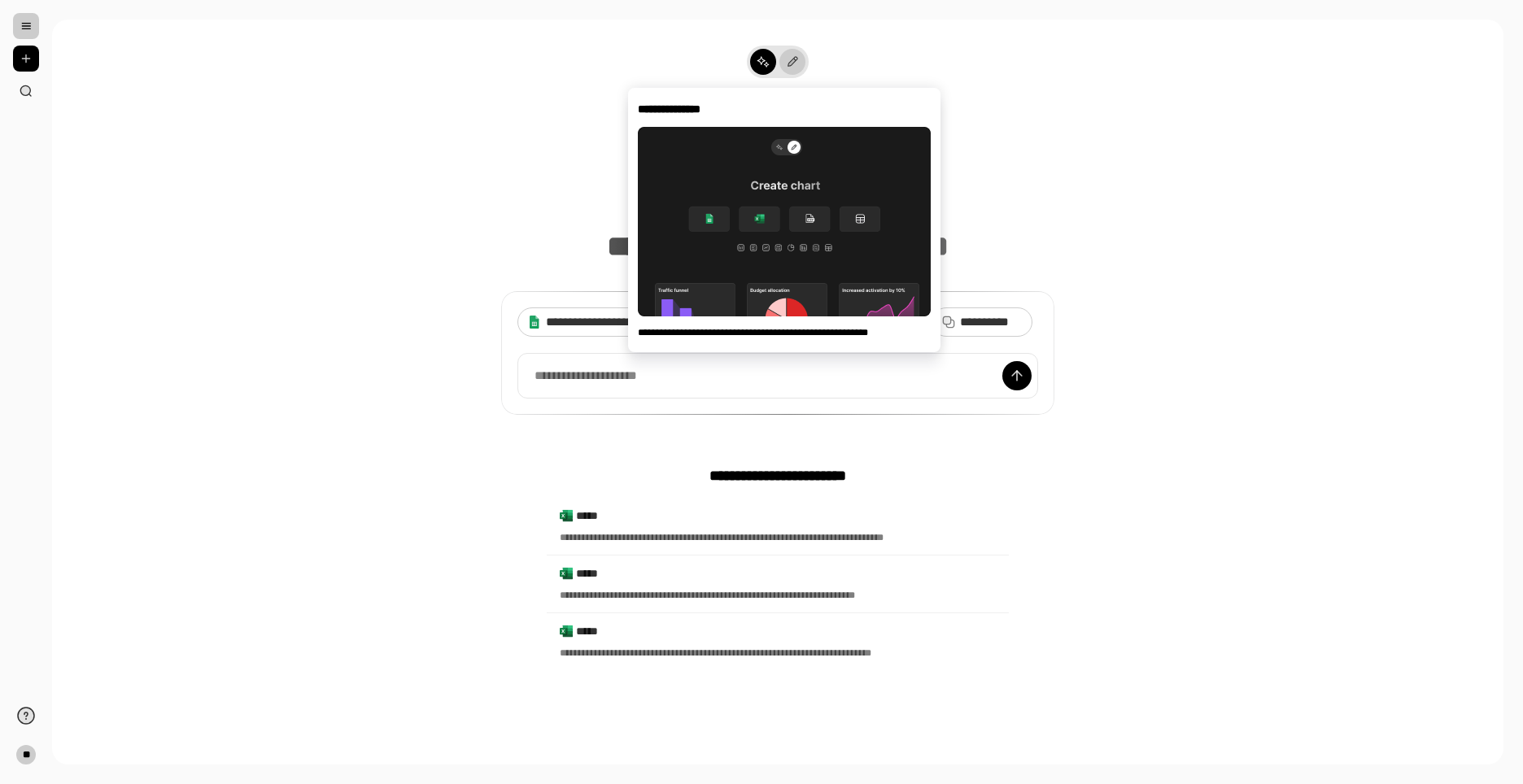 click 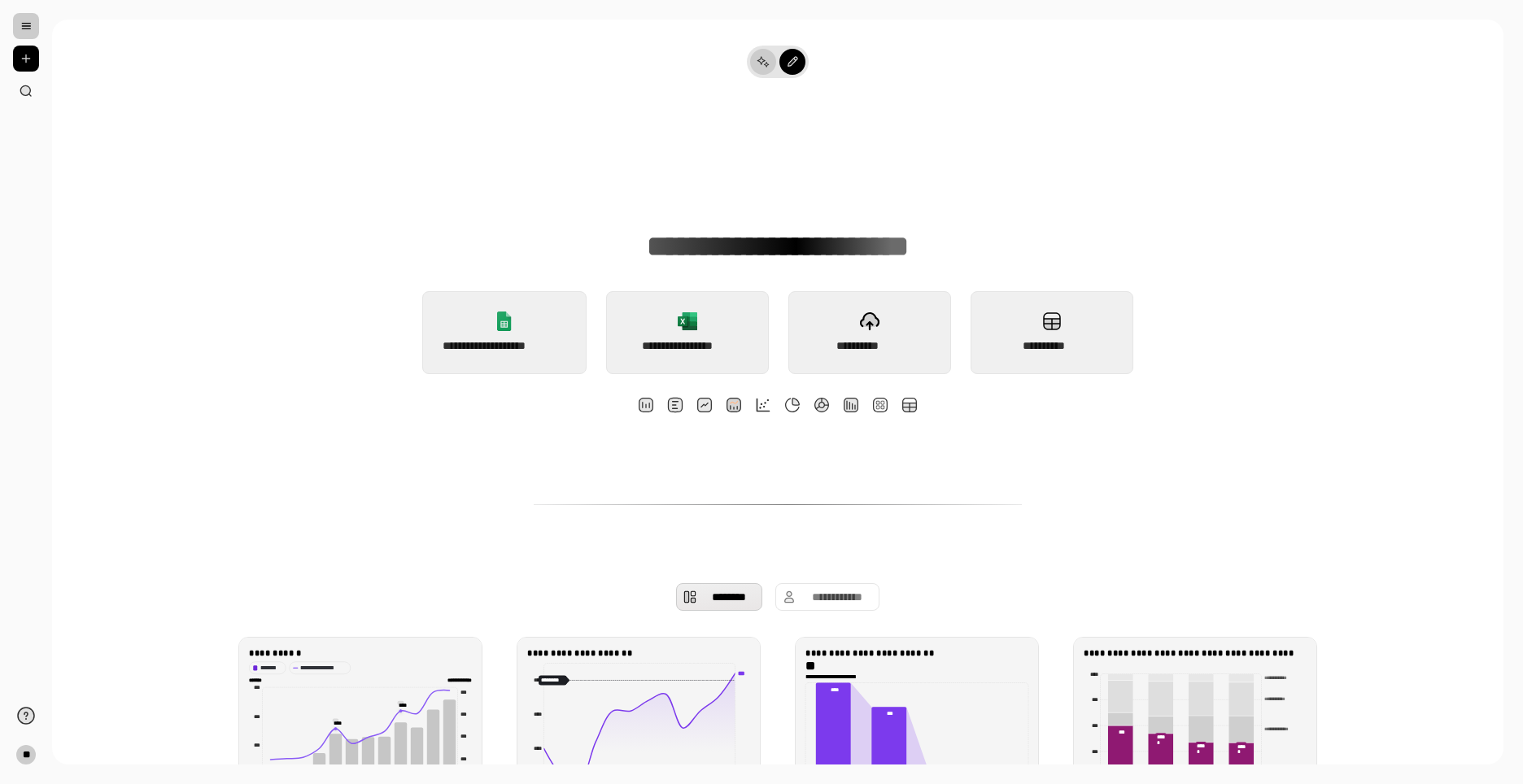 click 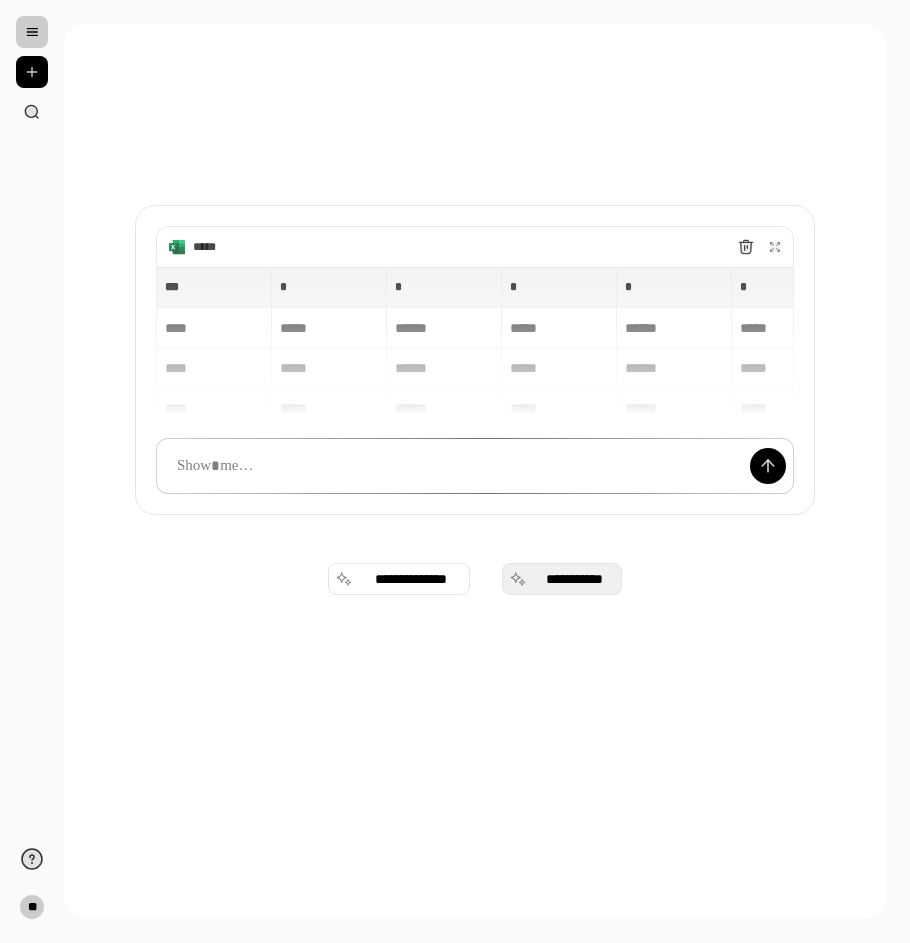 click on "**********" at bounding box center [574, 579] 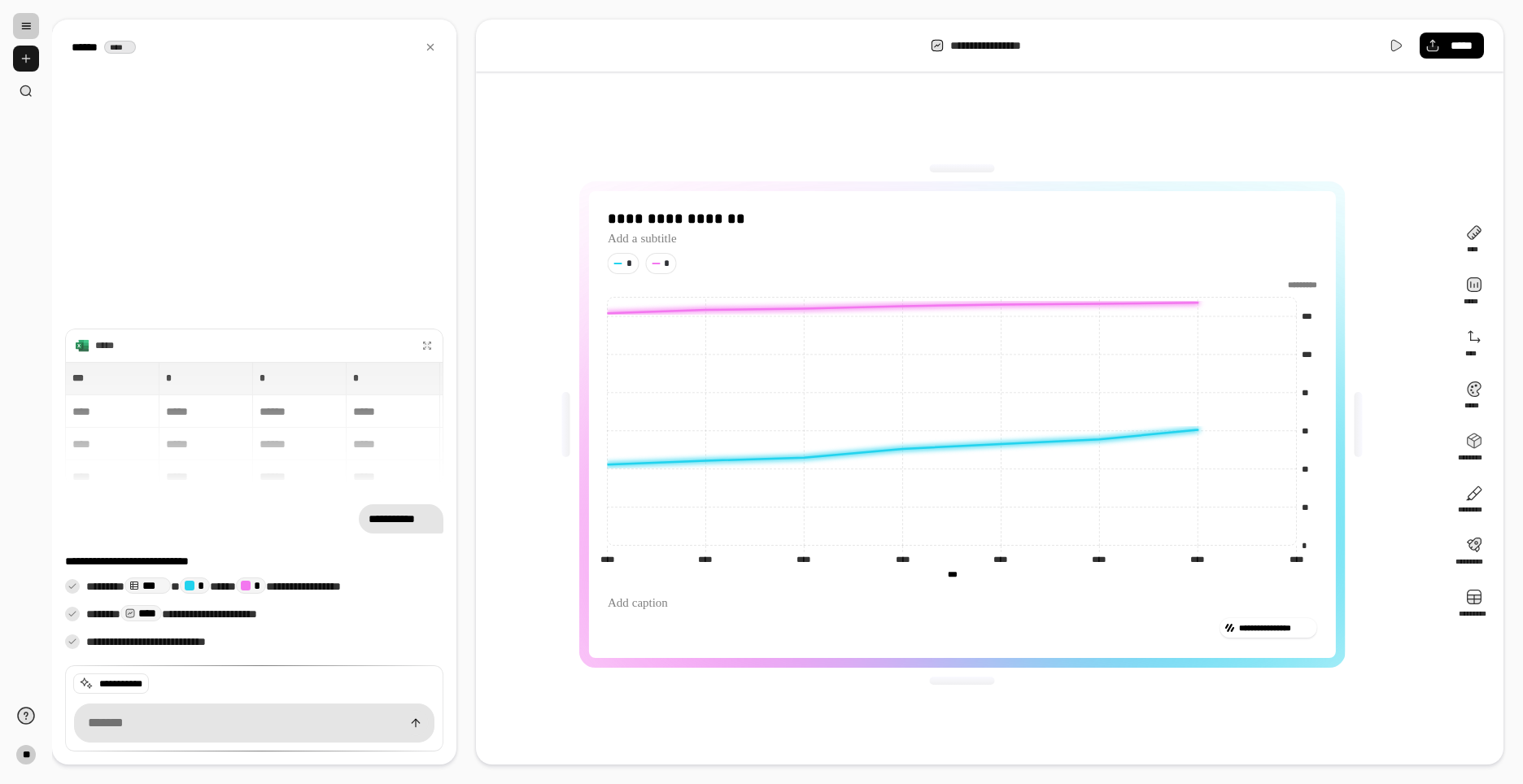 click at bounding box center (26, 59) 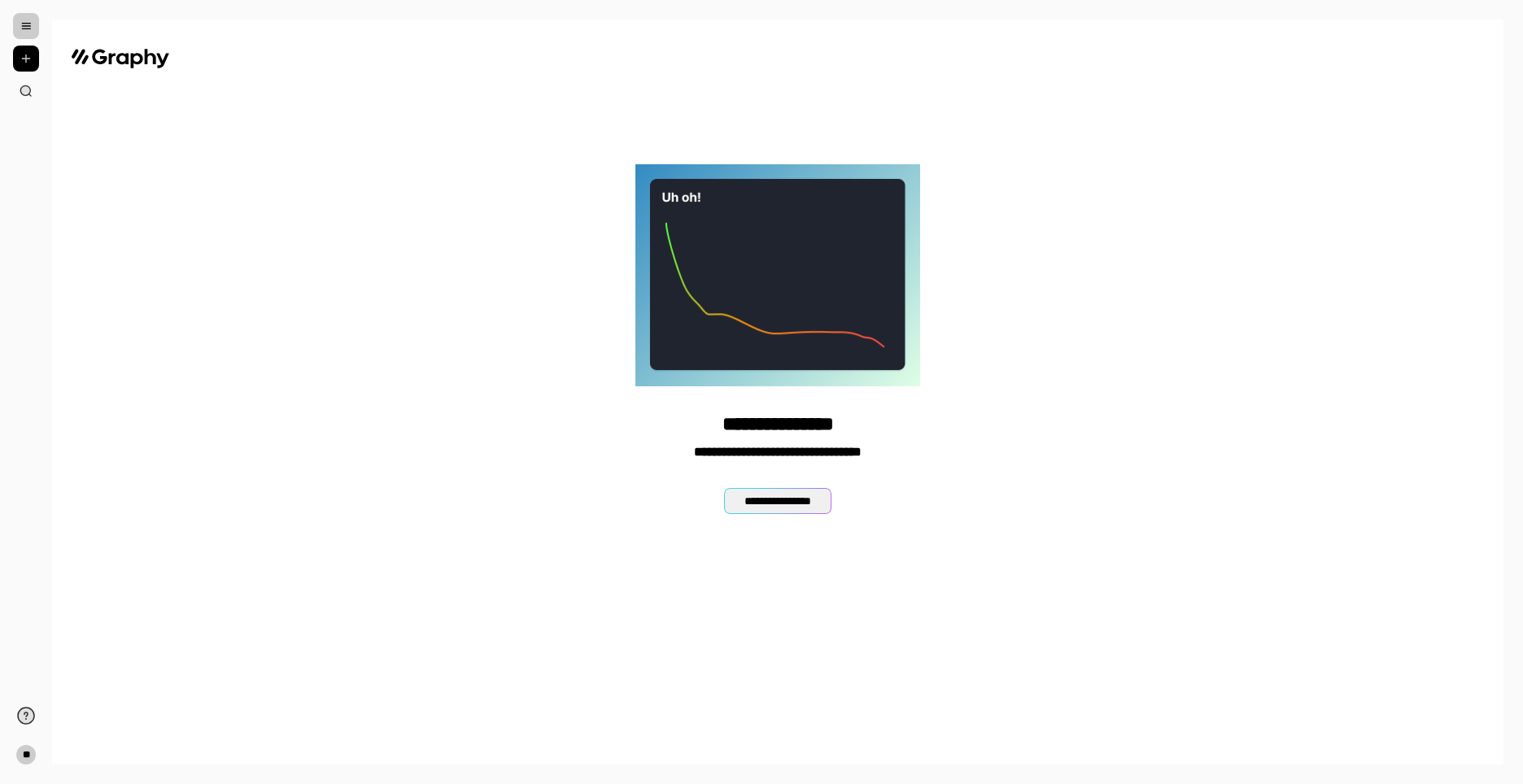 click on "**********" at bounding box center (778, 501) 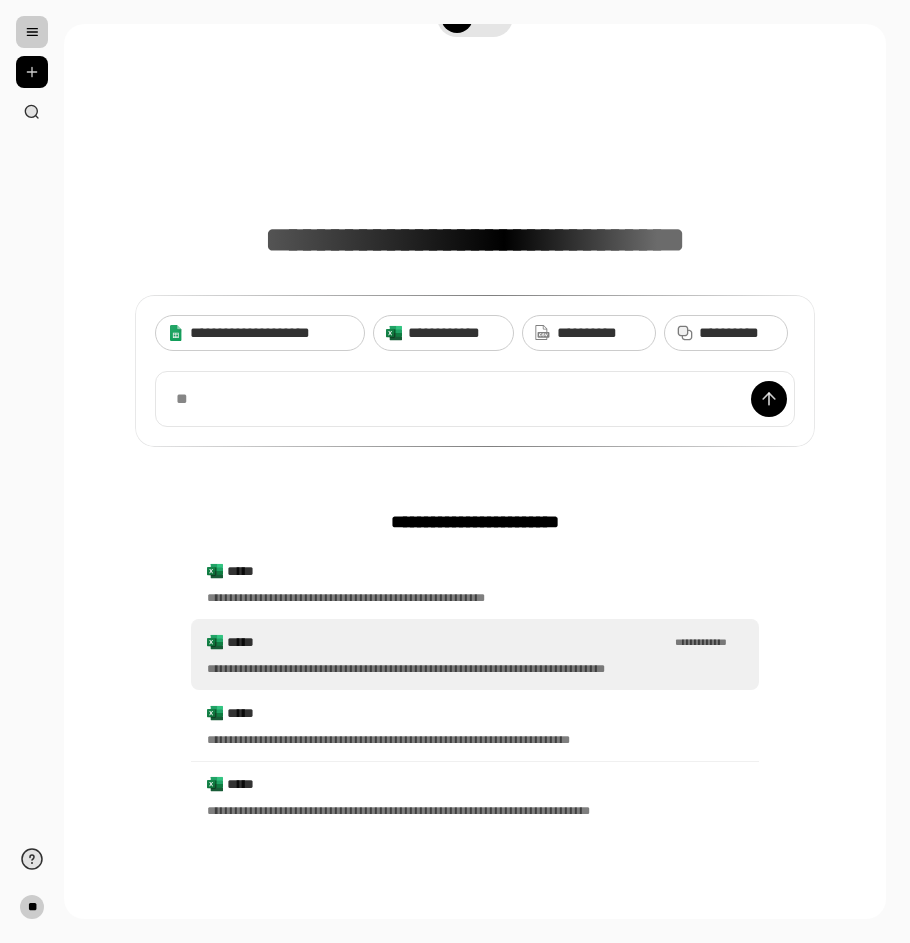scroll, scrollTop: 92, scrollLeft: 0, axis: vertical 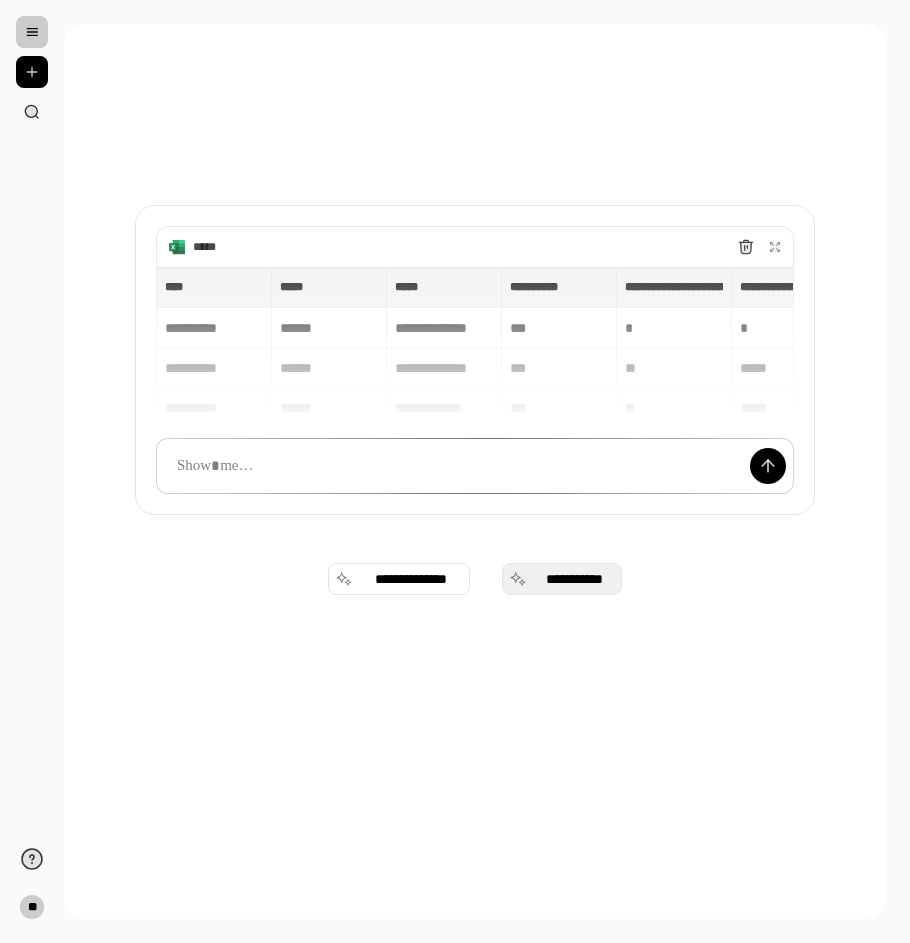 click on "**********" at bounding box center (574, 579) 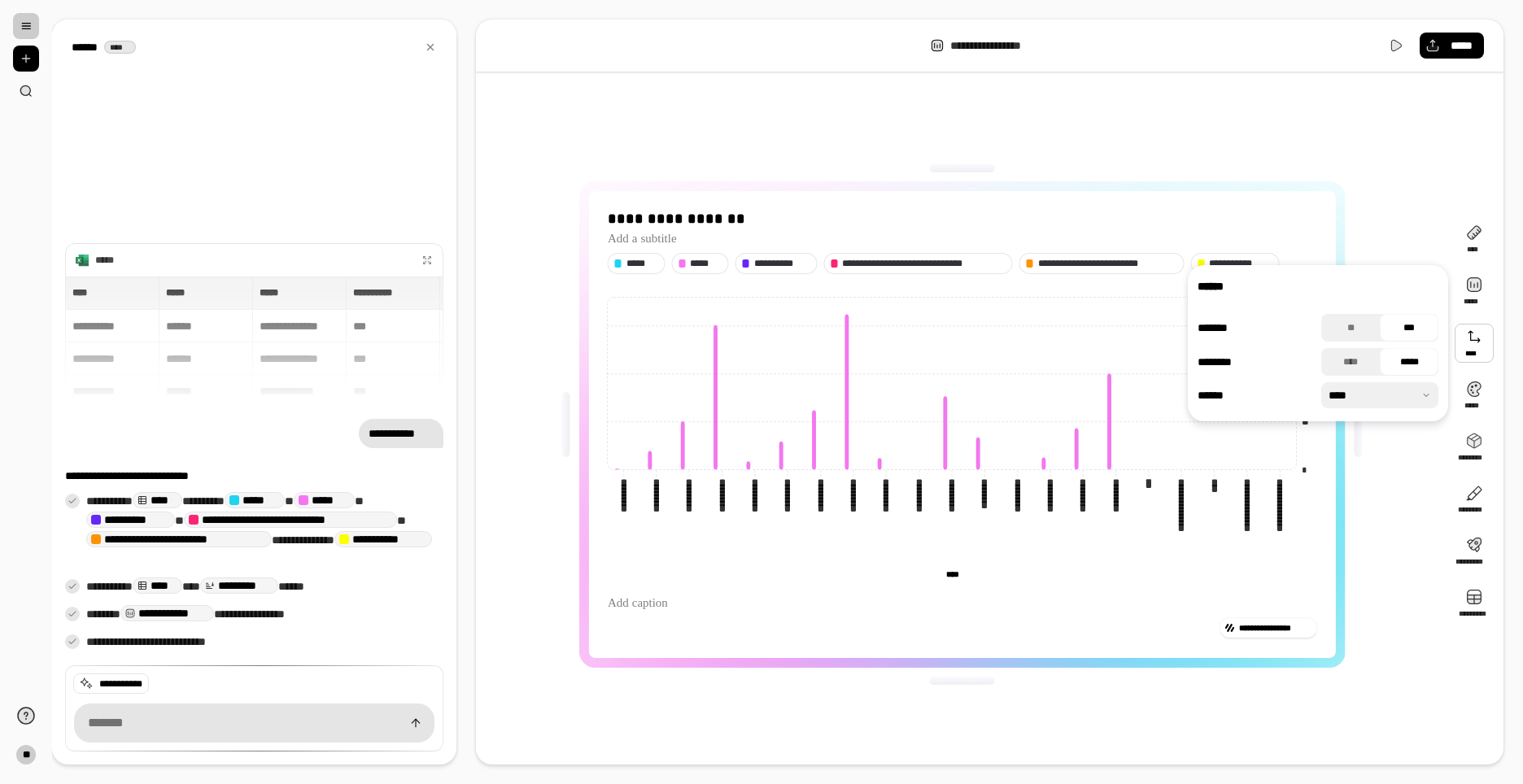 click at bounding box center [1380, 395] 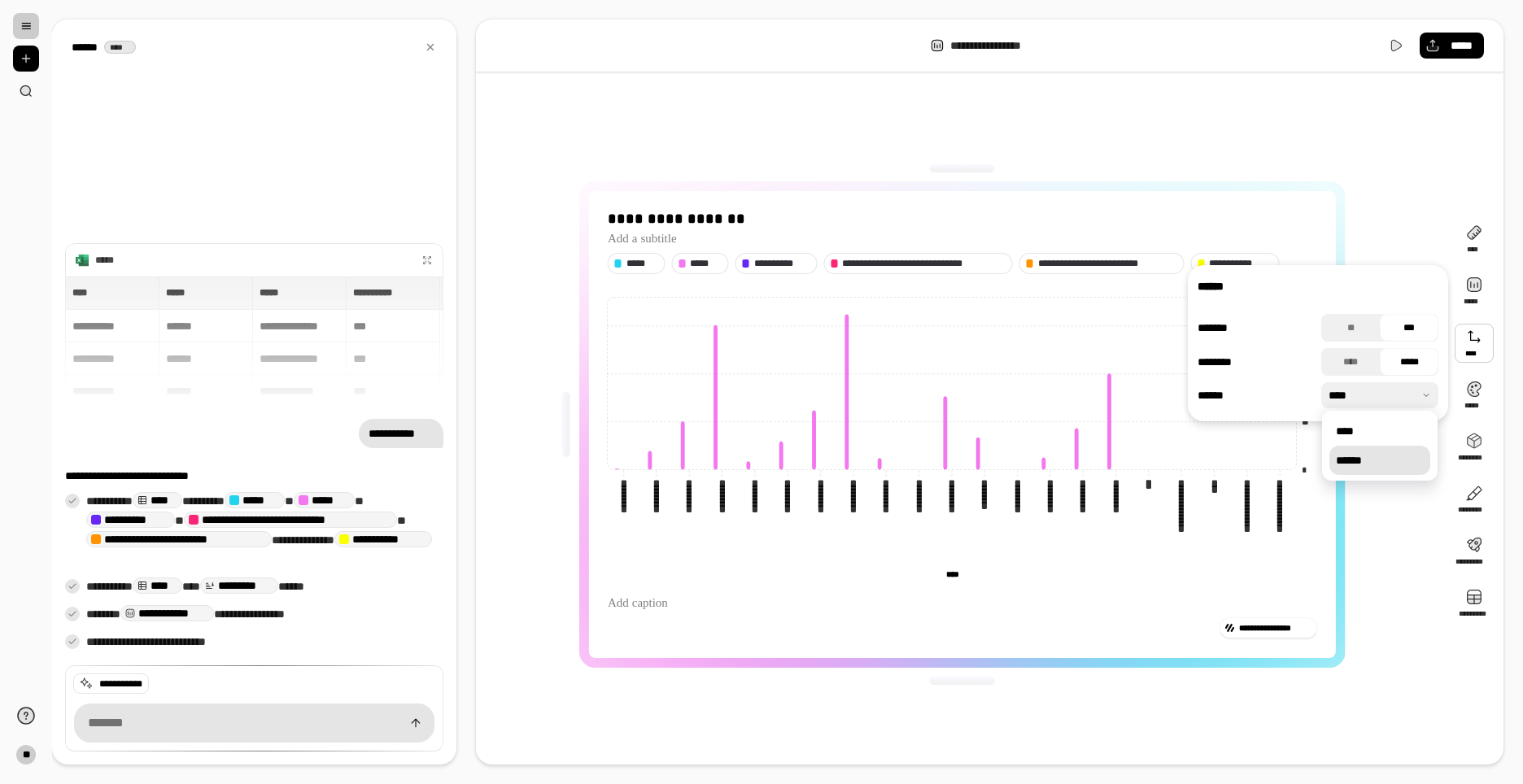 click on "******" at bounding box center [1380, 460] 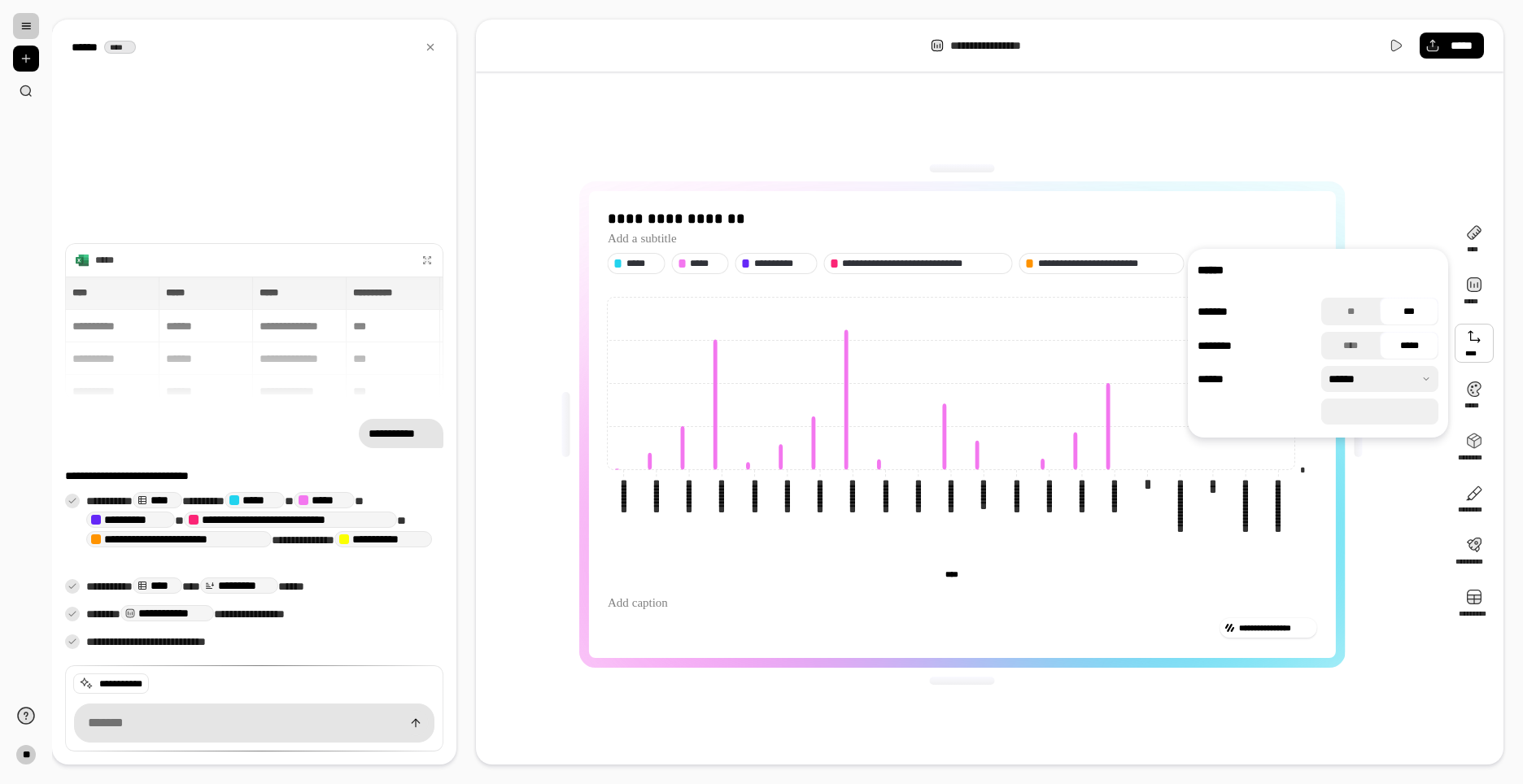 click at bounding box center [1380, 379] 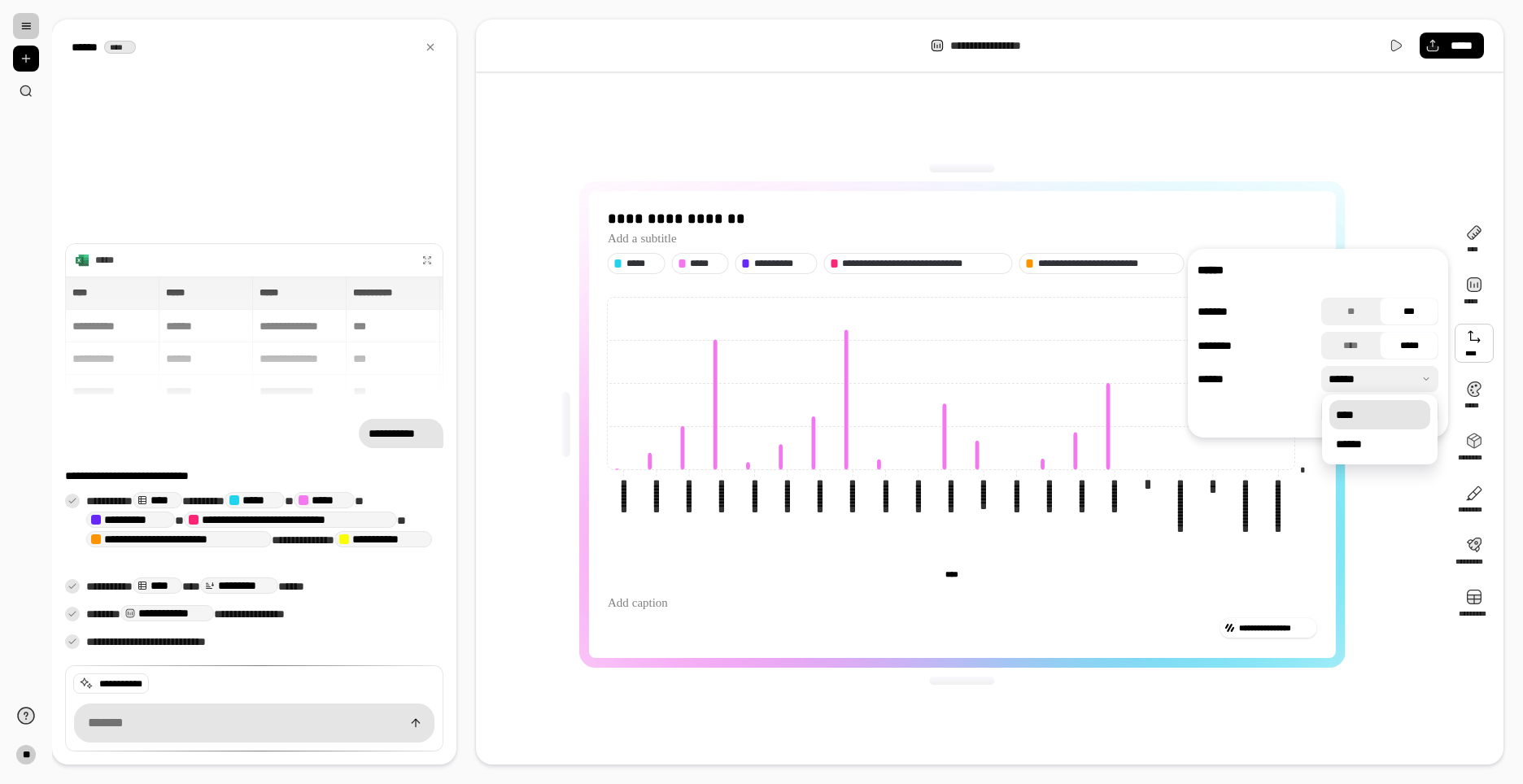 click on "****" at bounding box center (1380, 415) 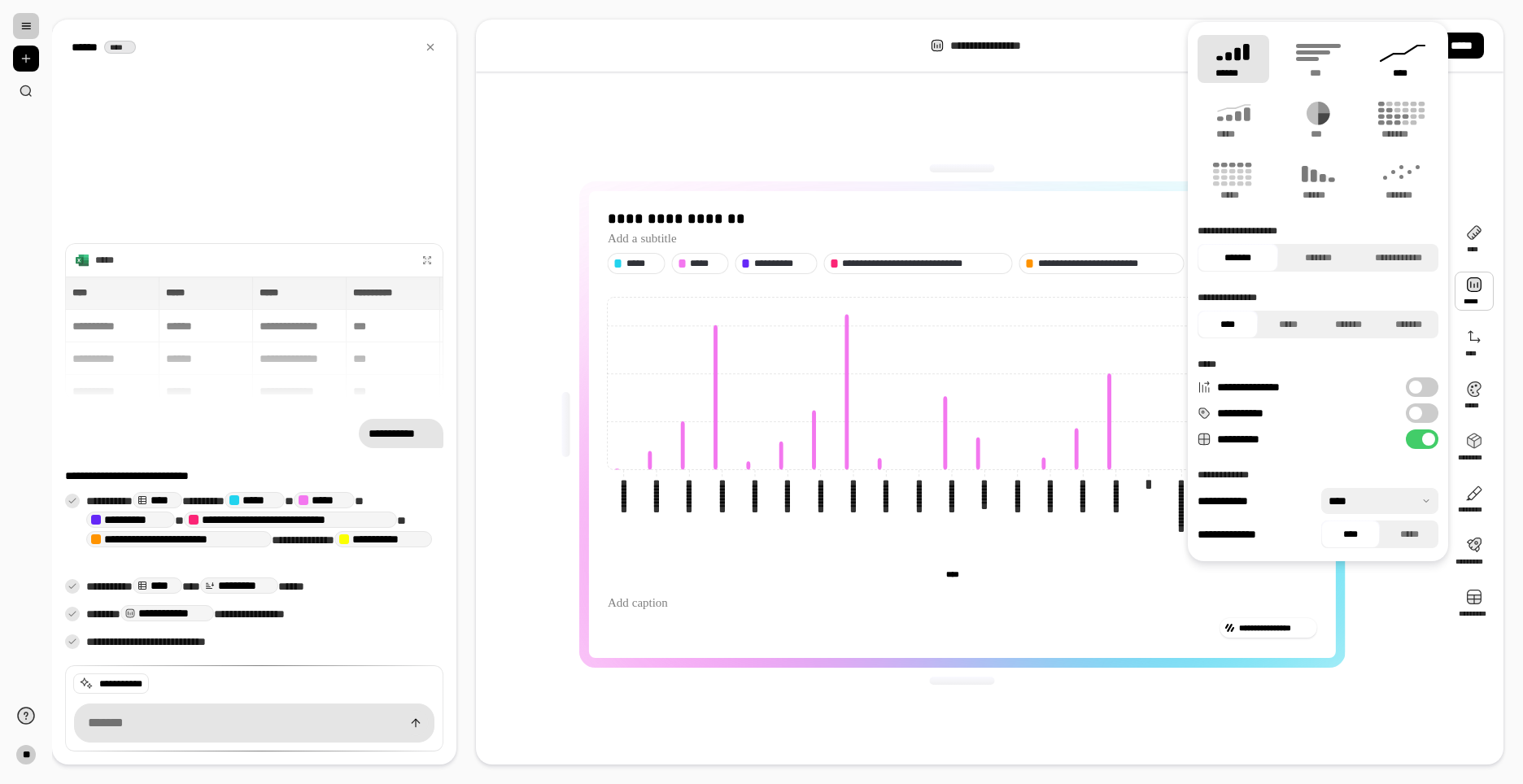 click 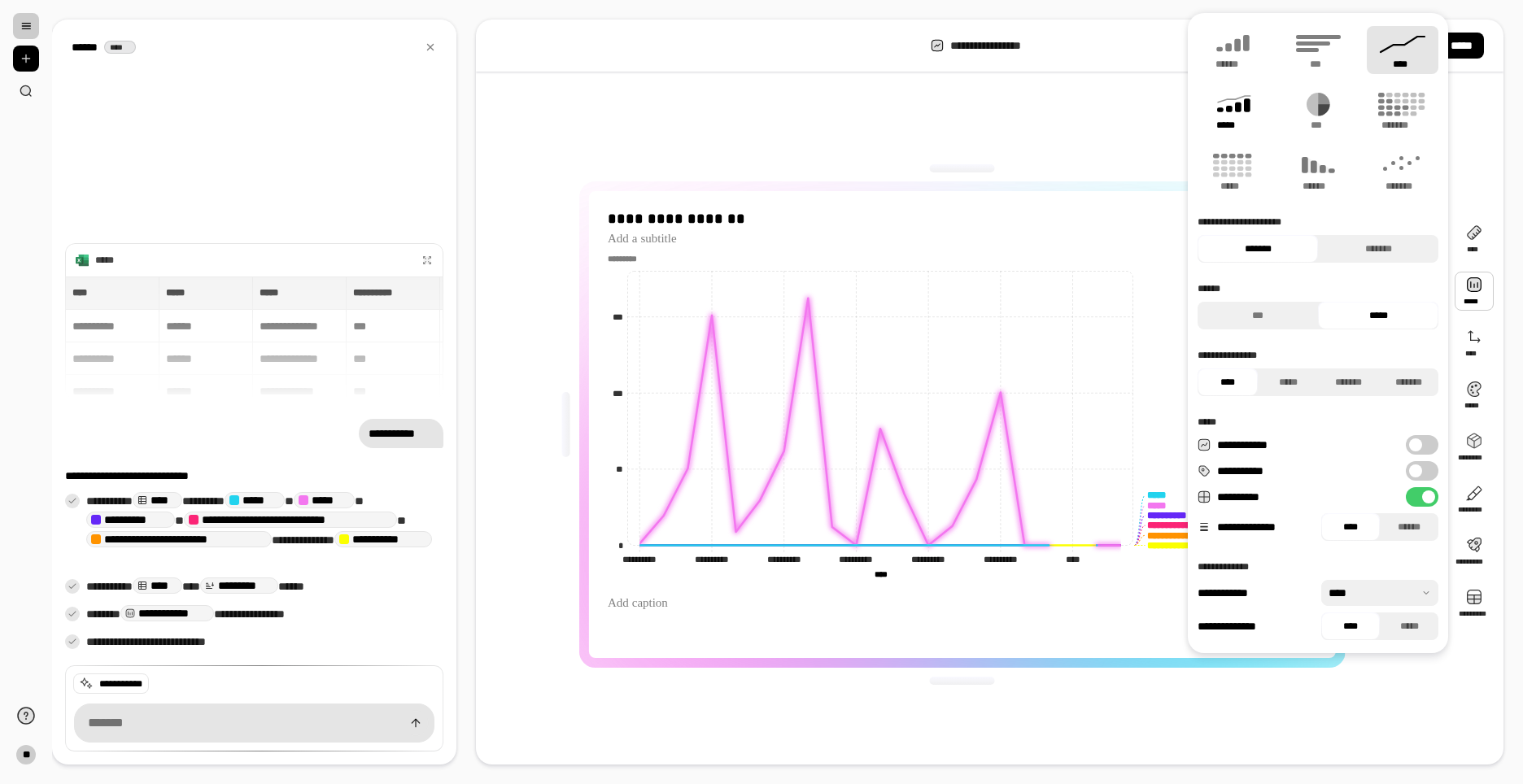 click 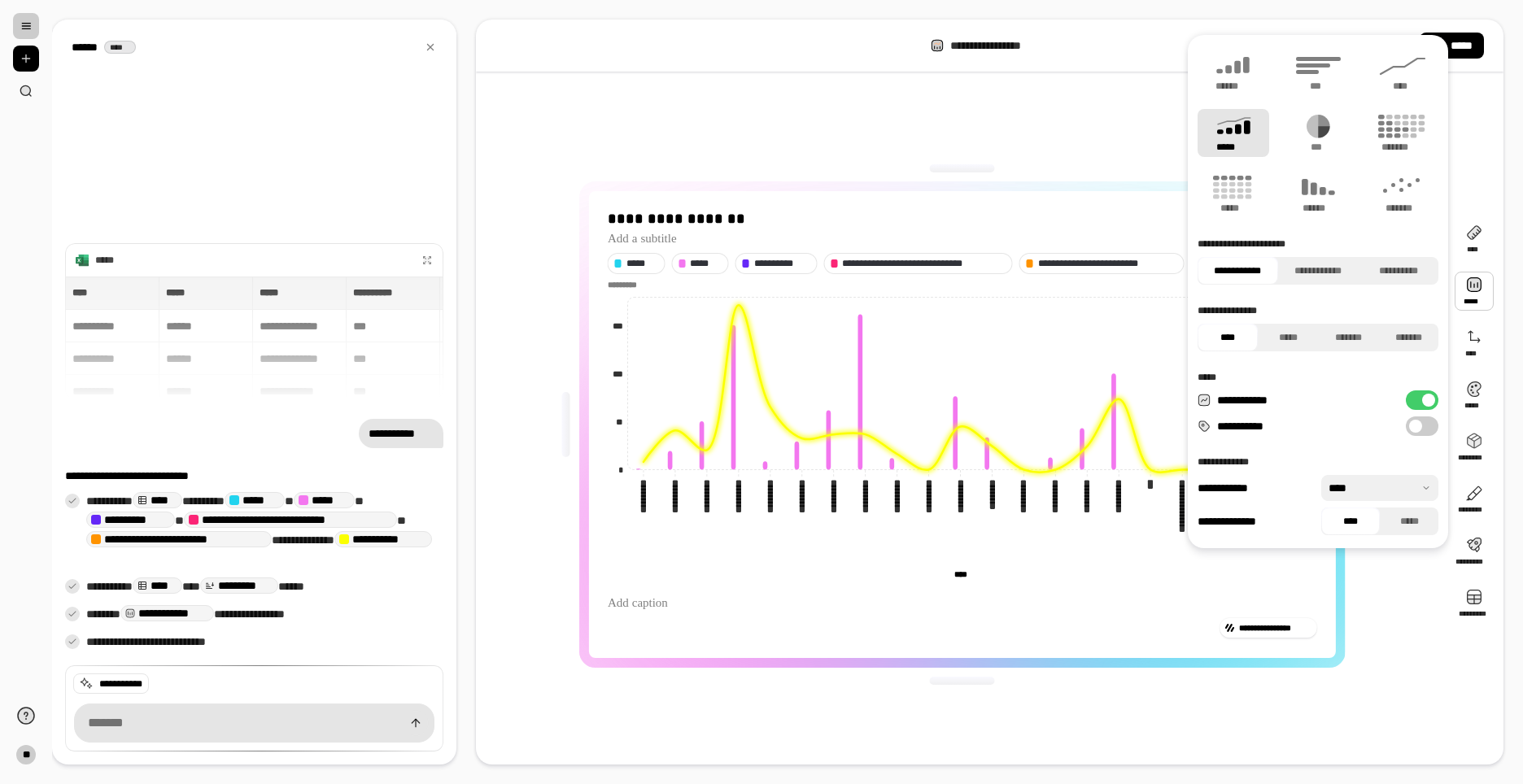click on "**********" at bounding box center [962, 425] 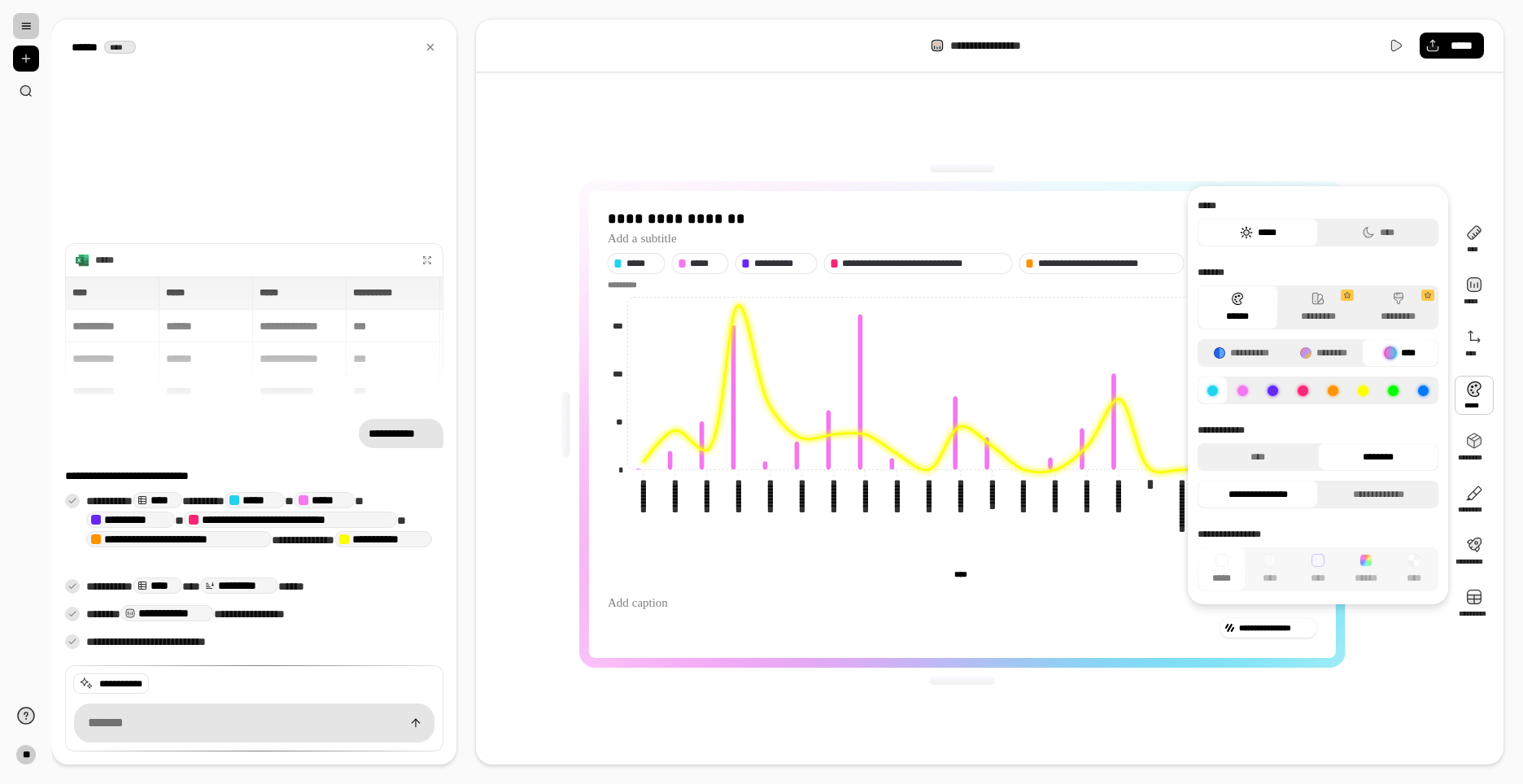 click at bounding box center [1474, 395] 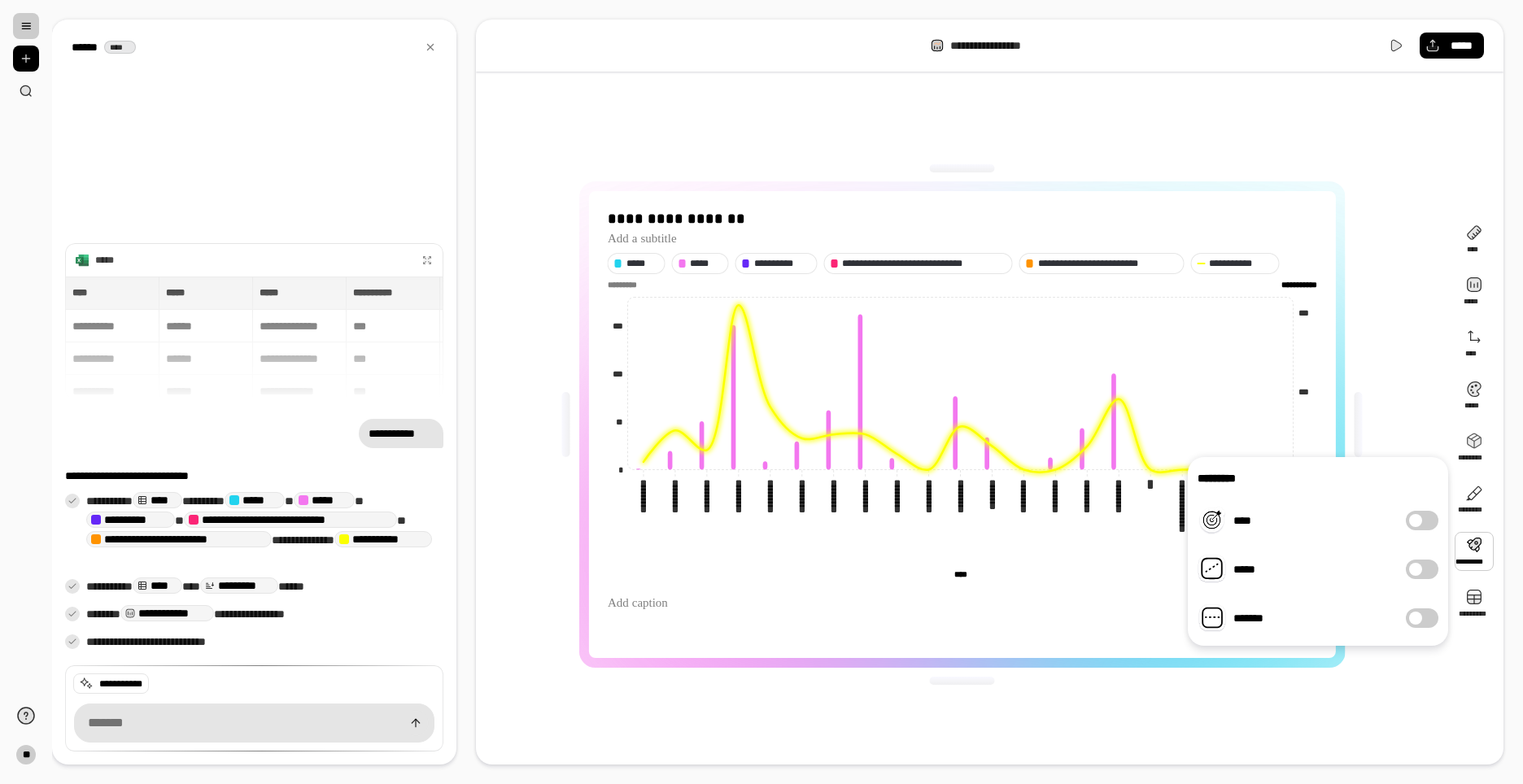 click on "****" at bounding box center [1422, 520] 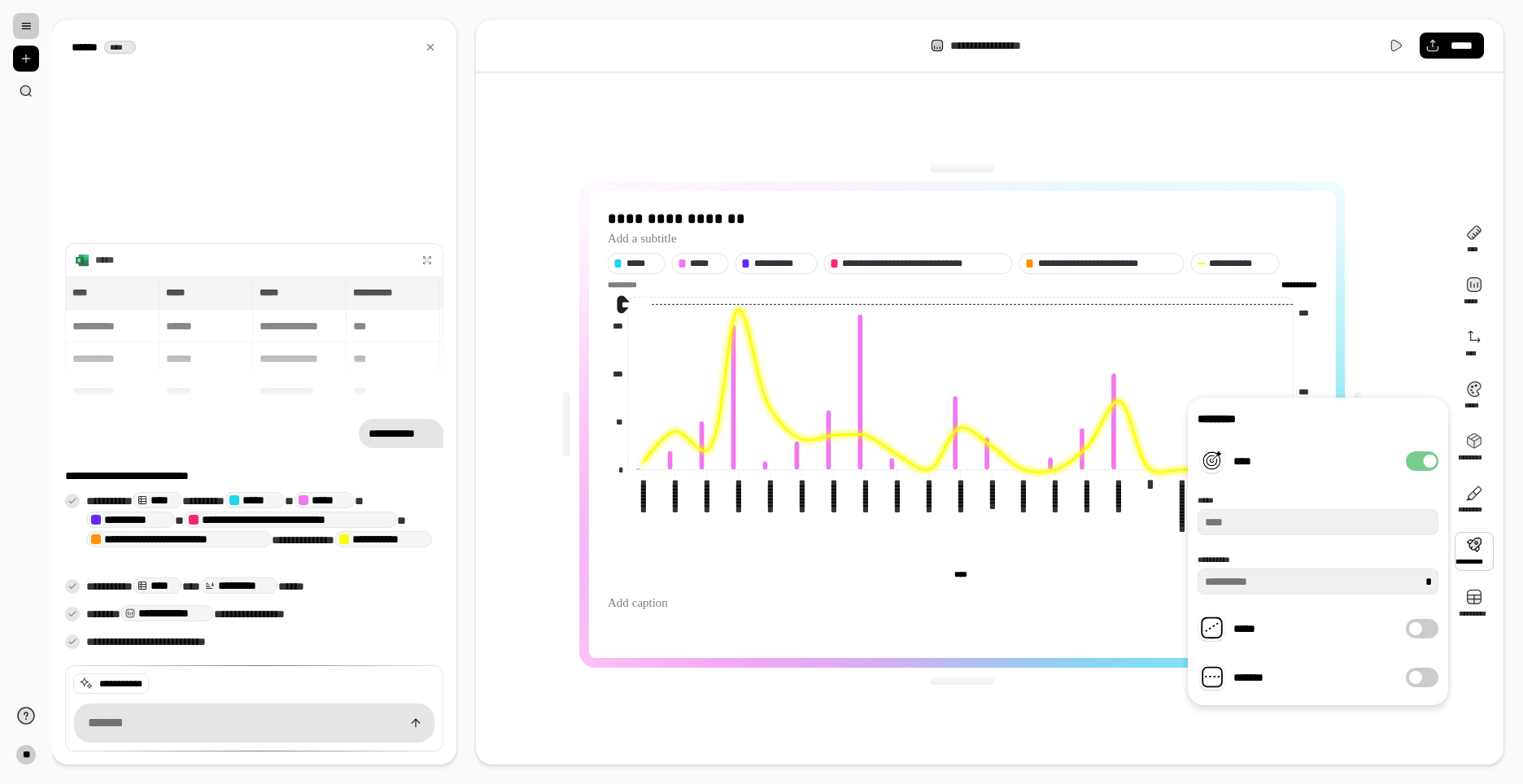 type on "**" 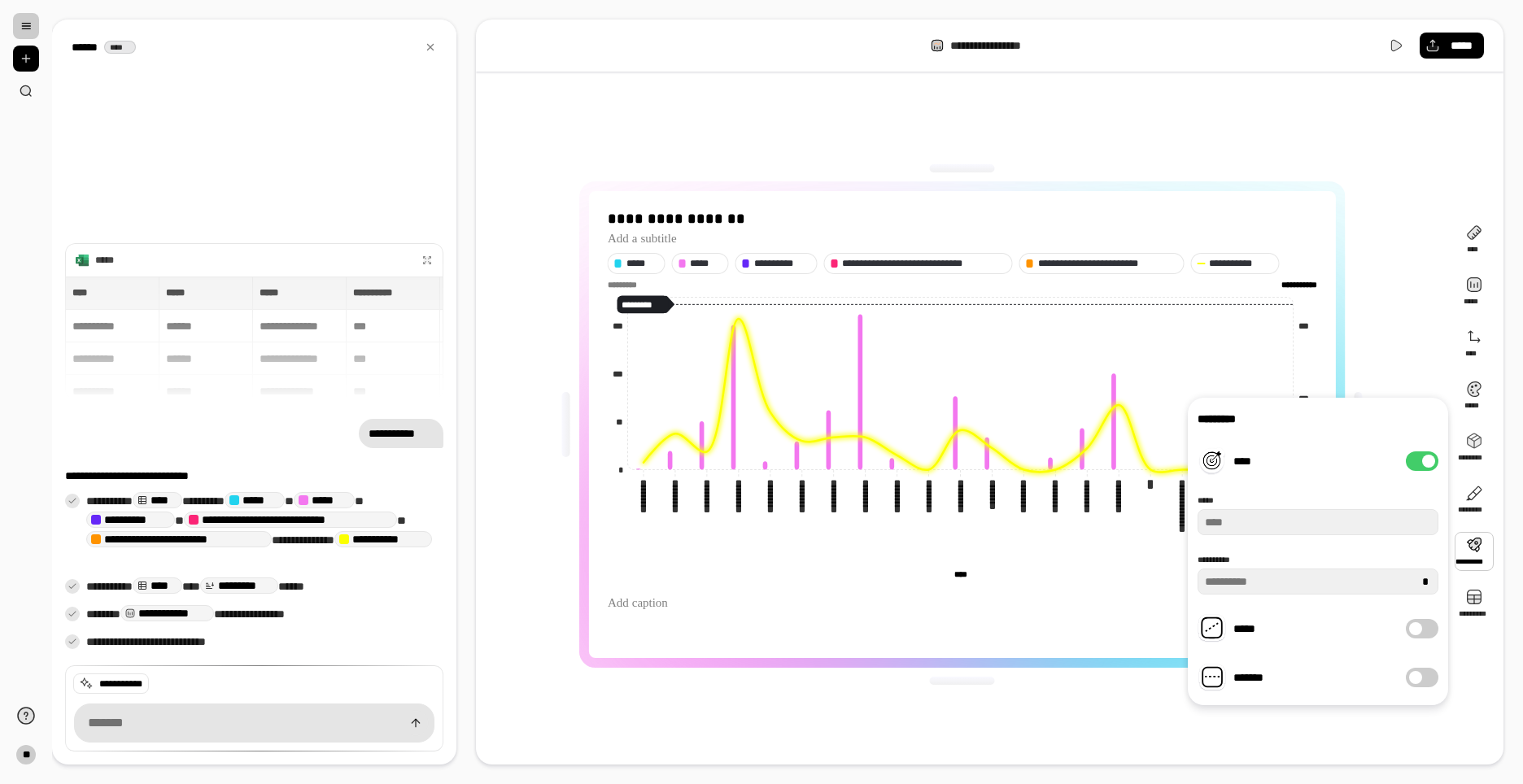 click on "*****" at bounding box center (1422, 629) 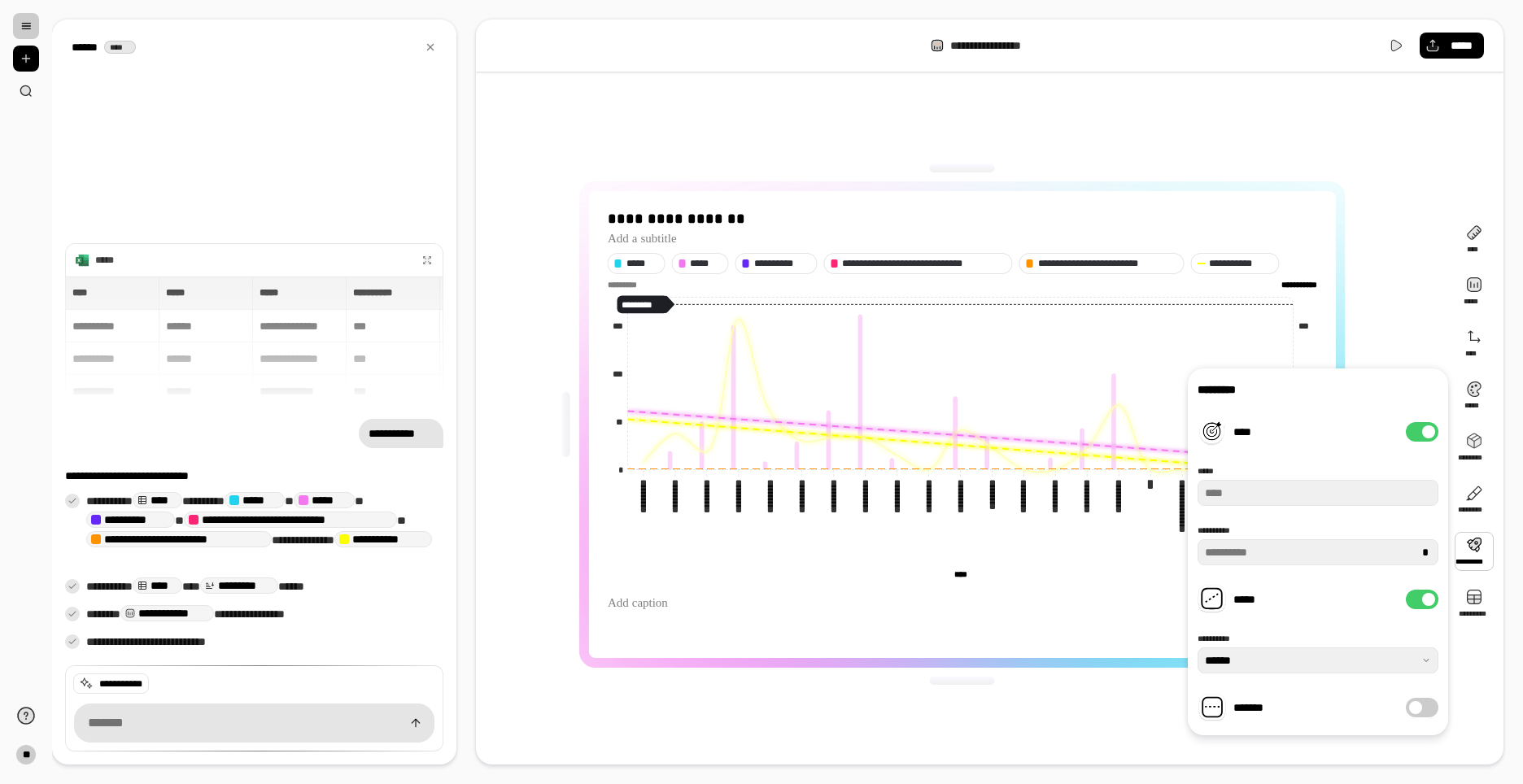 click at bounding box center (1416, 708) 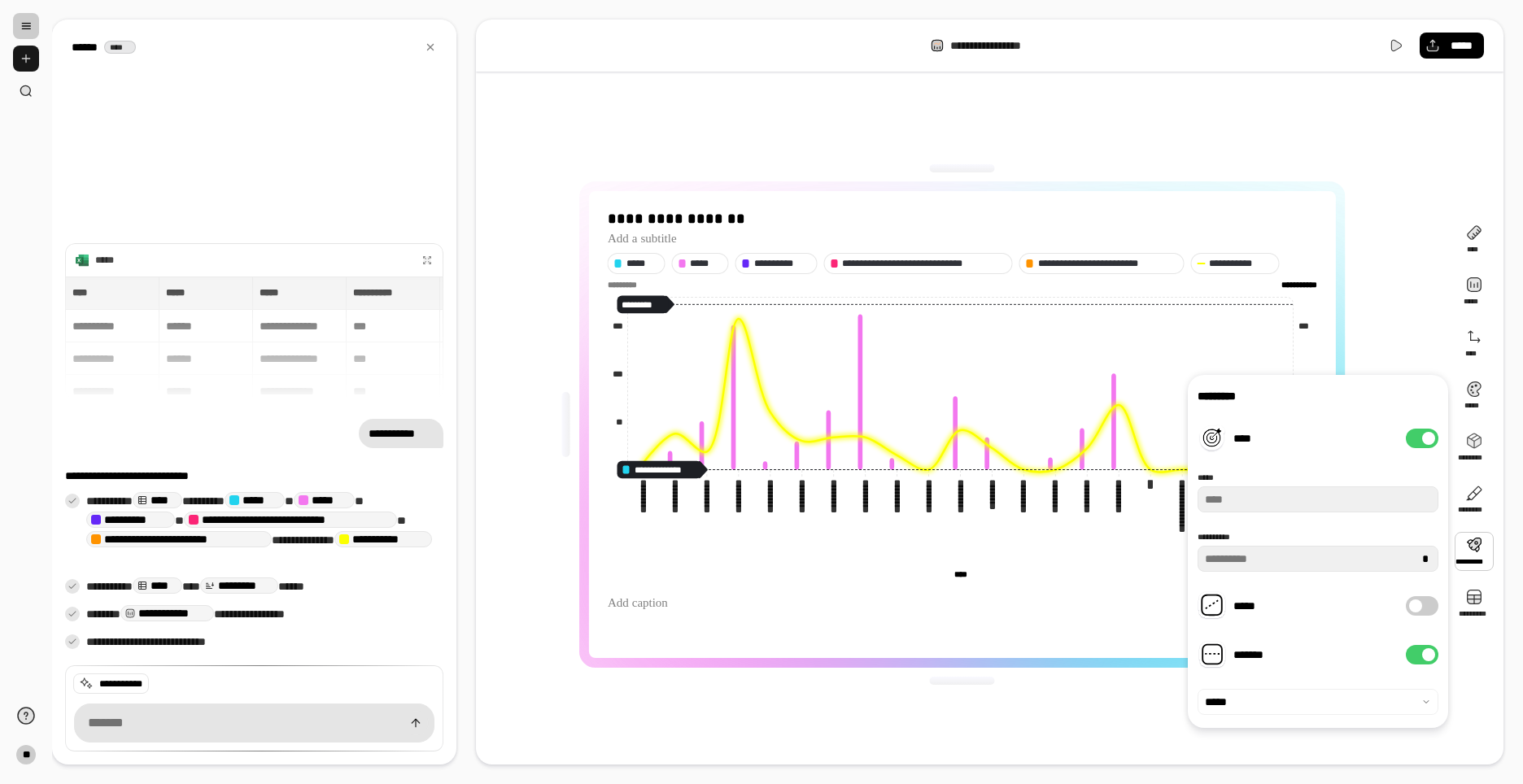 click at bounding box center (26, 59) 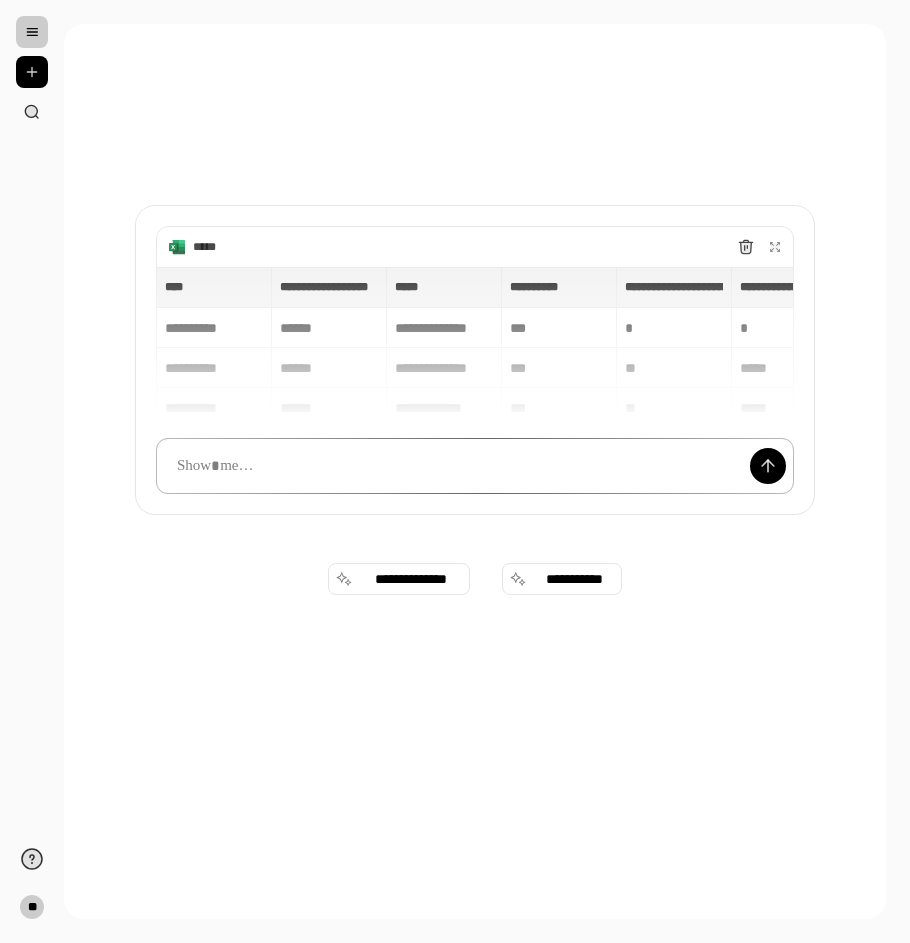 type 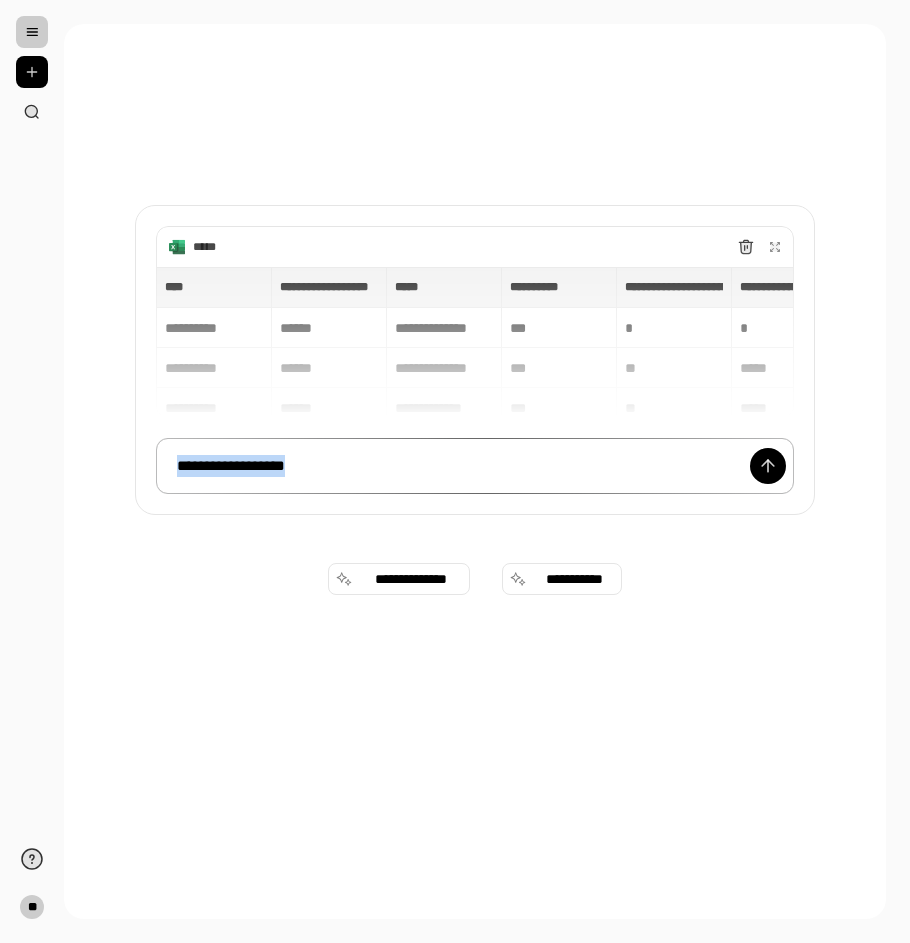 drag, startPoint x: 376, startPoint y: 472, endPoint x: 63, endPoint y: 431, distance: 315.6739 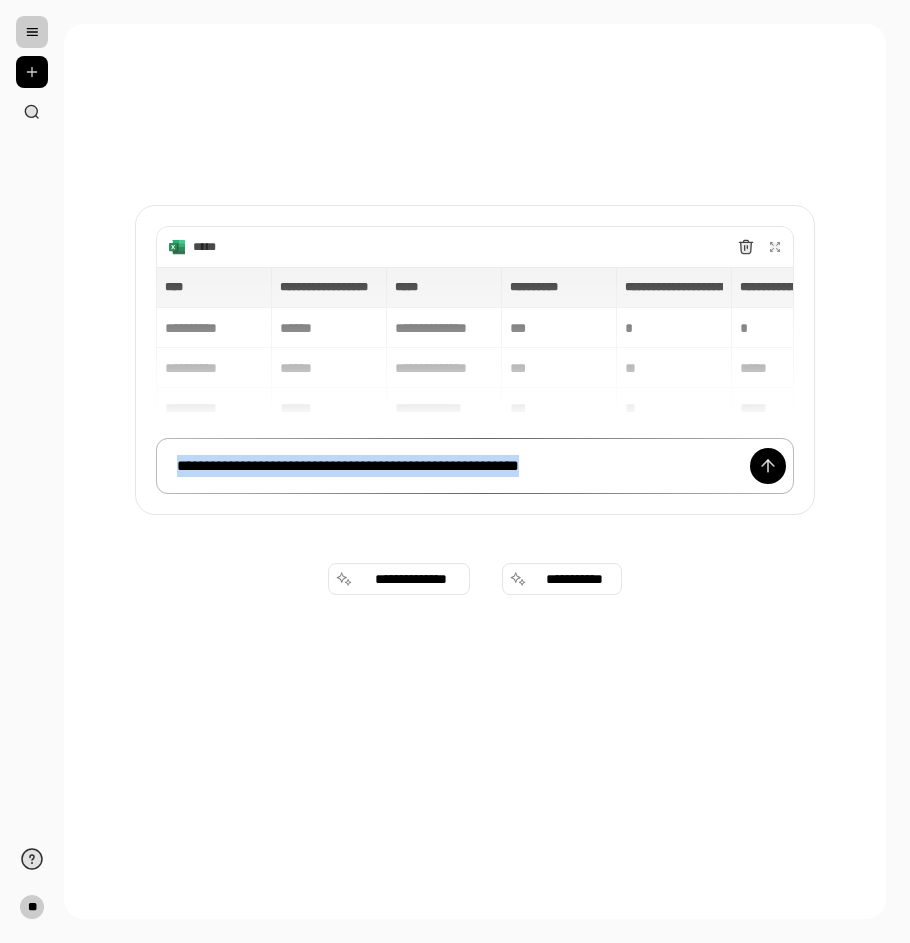 drag, startPoint x: 662, startPoint y: 464, endPoint x: -95, endPoint y: 406, distance: 759.2187 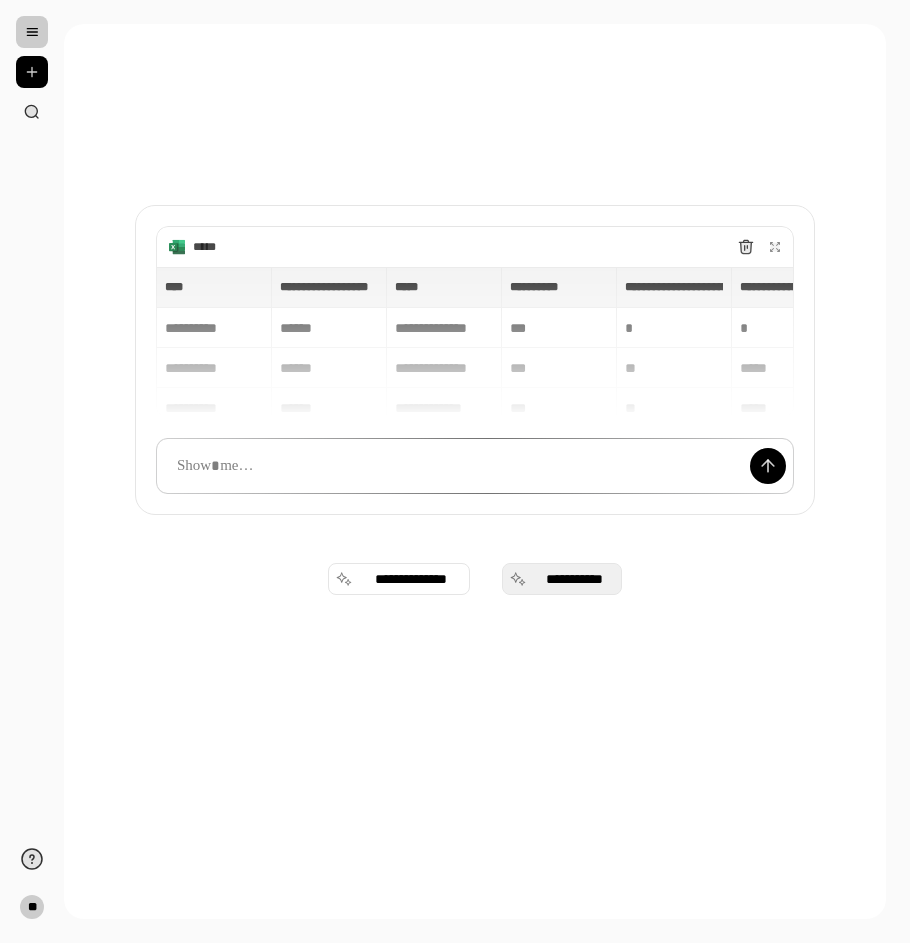 click on "**********" at bounding box center (574, 579) 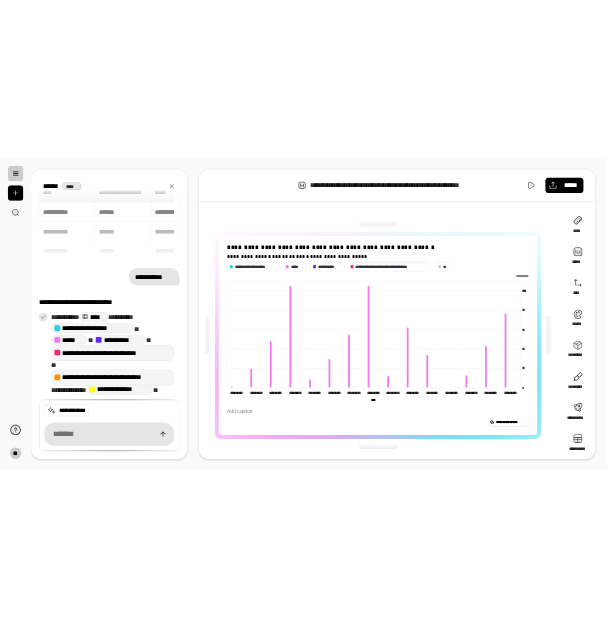scroll, scrollTop: 0, scrollLeft: 0, axis: both 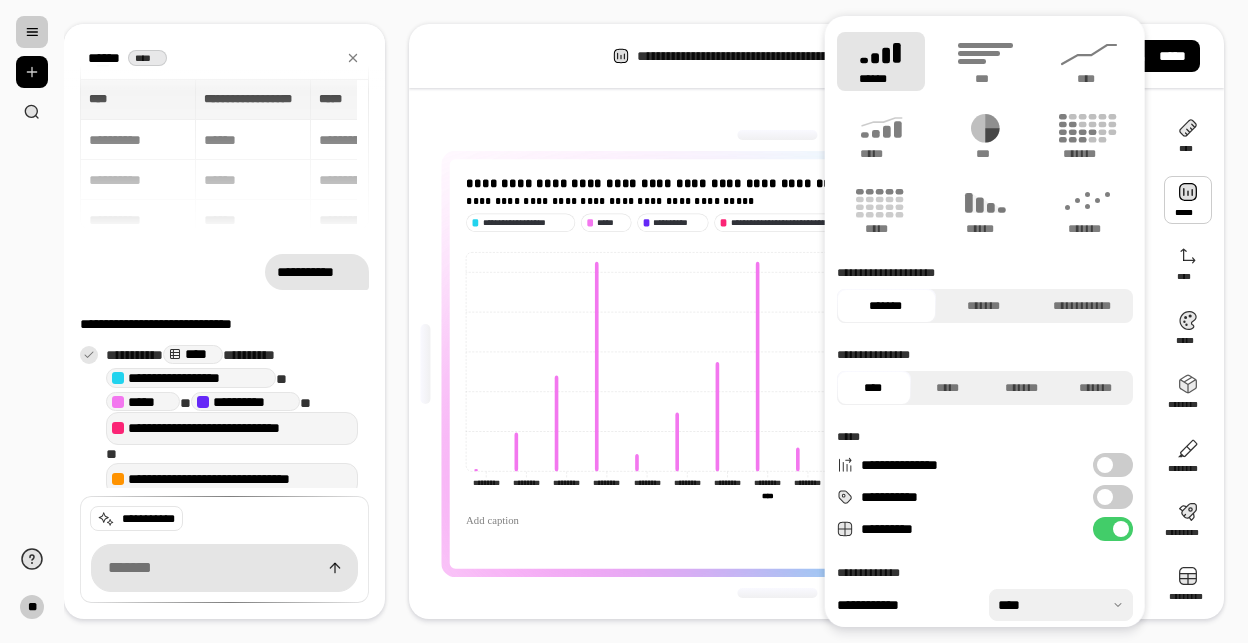 click on "**********" at bounding box center (1113, 465) 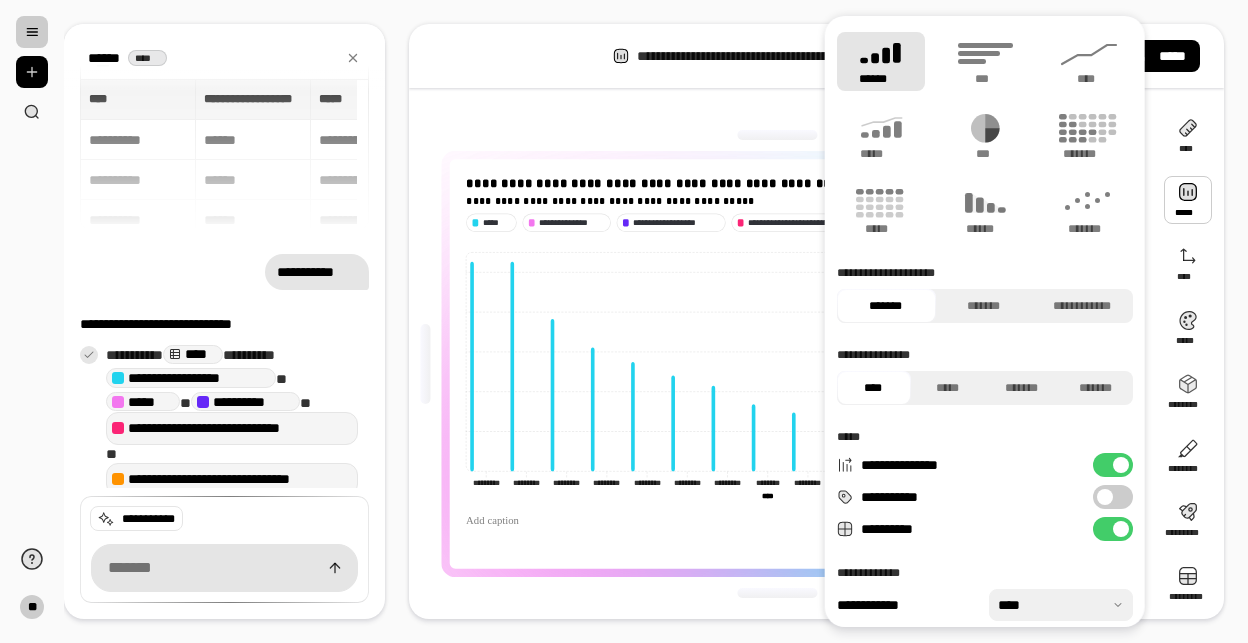 click at bounding box center [1121, 465] 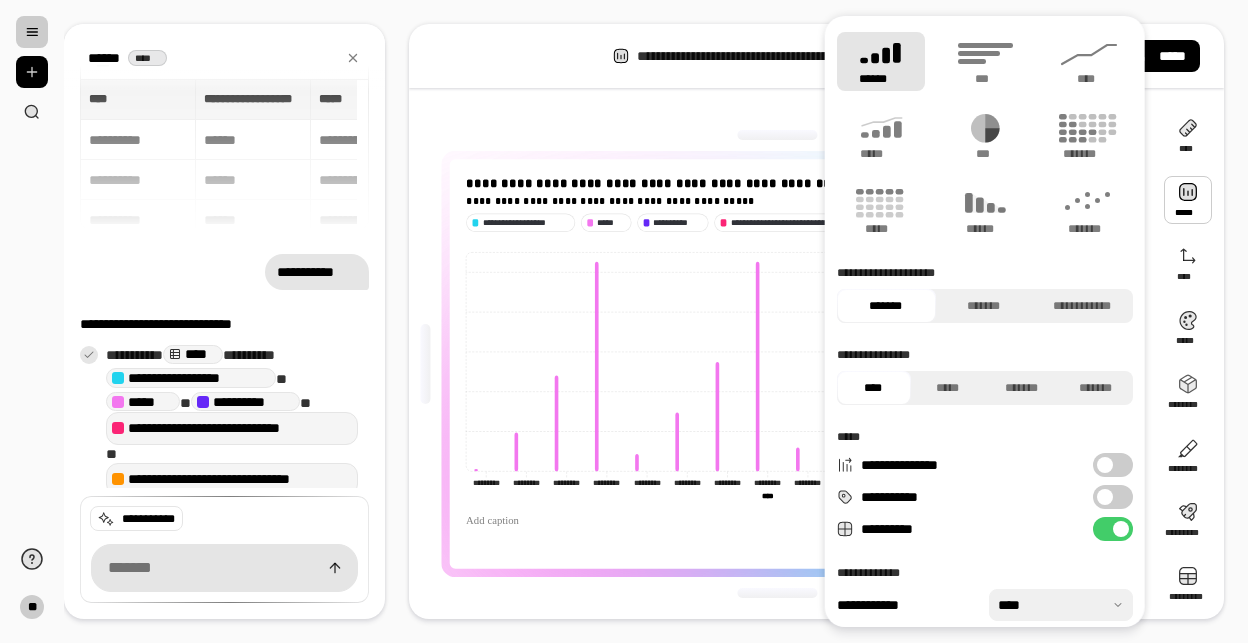 click at bounding box center (1105, 497) 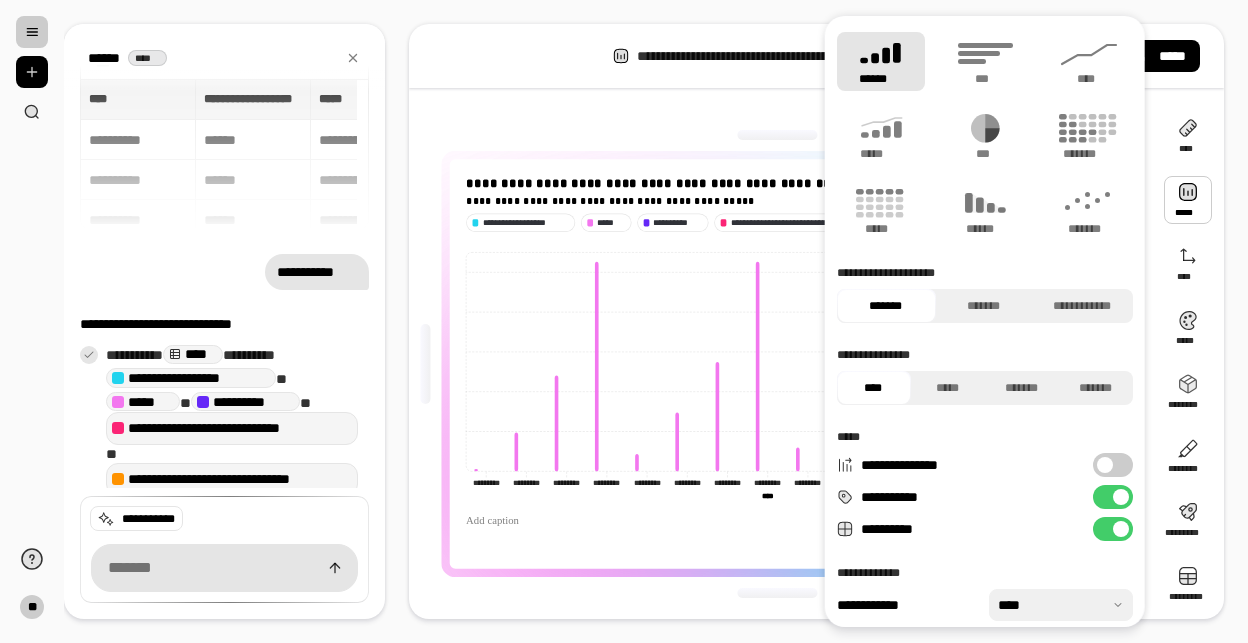 click on "**********" at bounding box center (1113, 529) 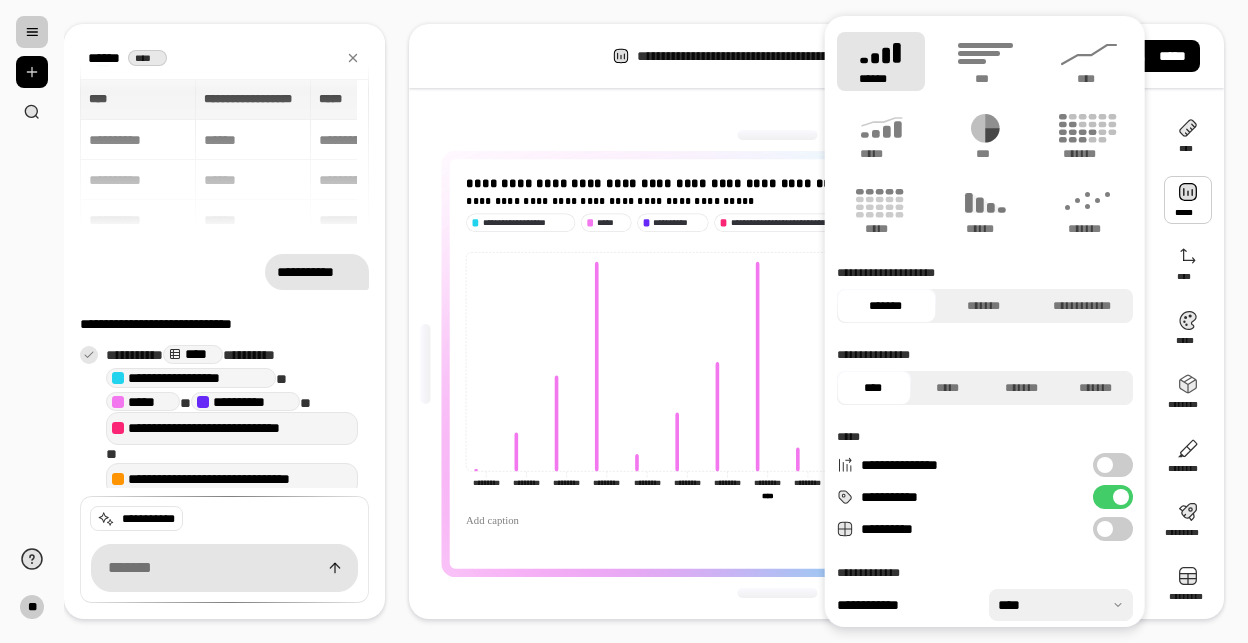 click on "**********" at bounding box center (1113, 529) 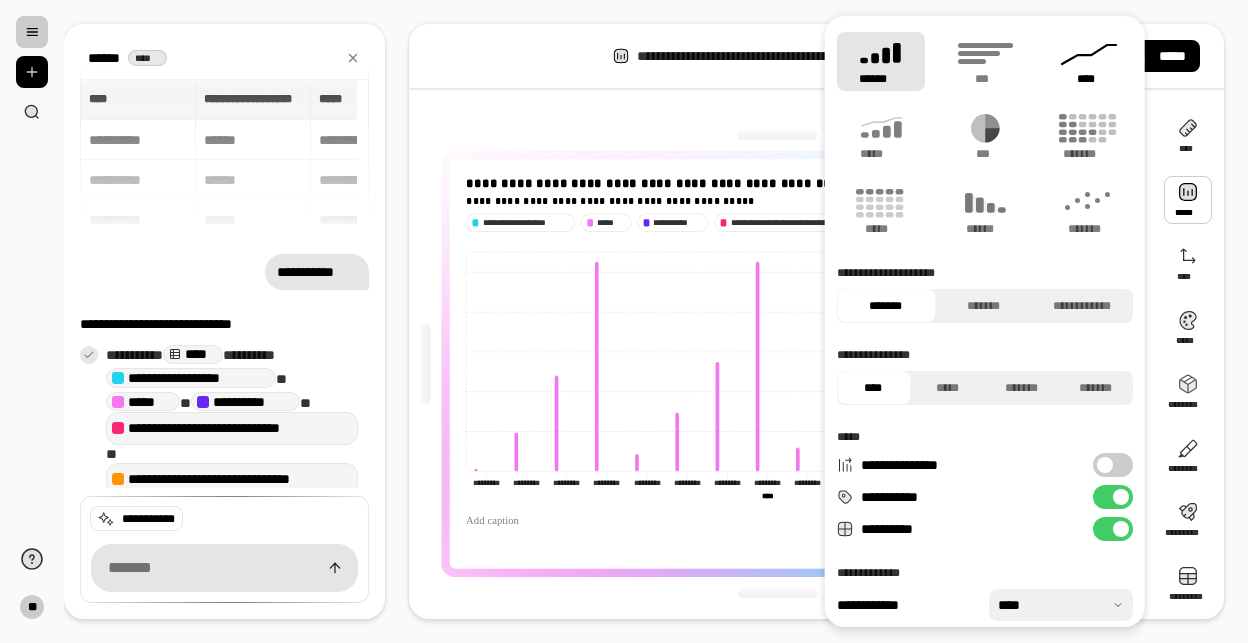 click 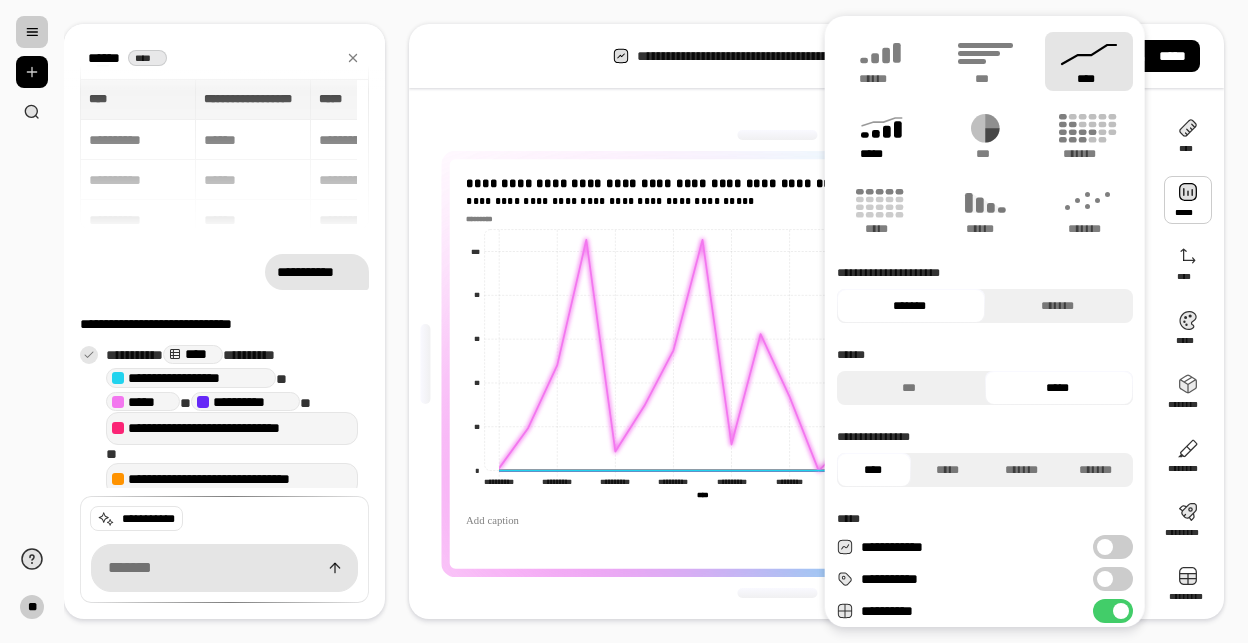 click 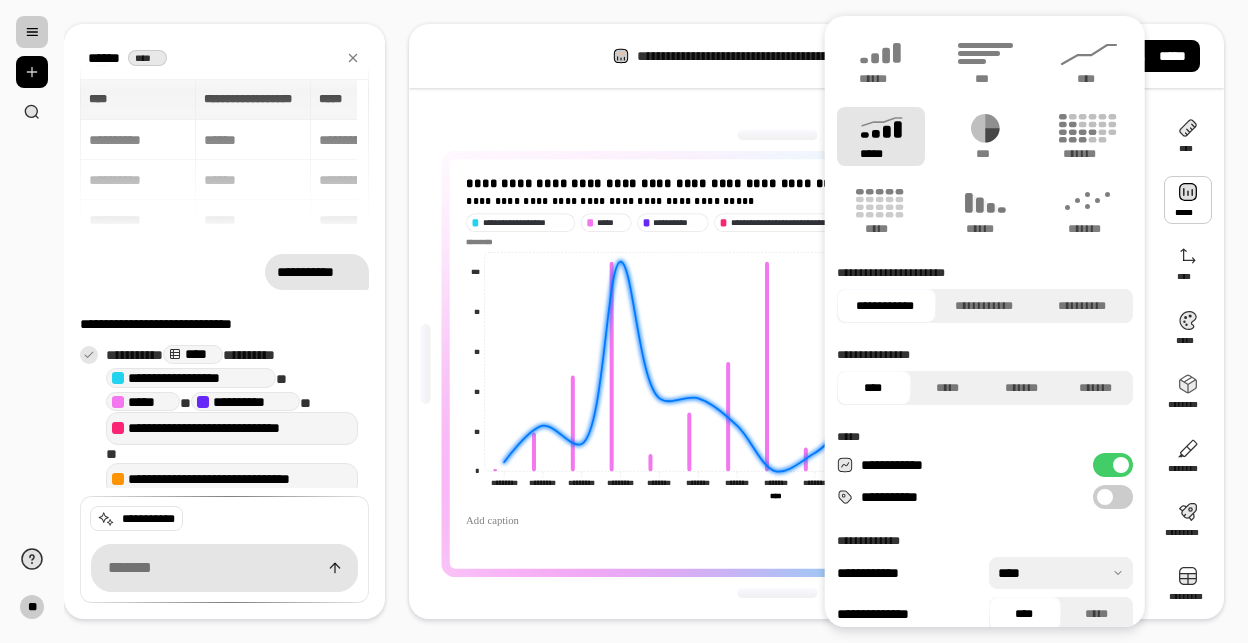 click at bounding box center (777, 135) 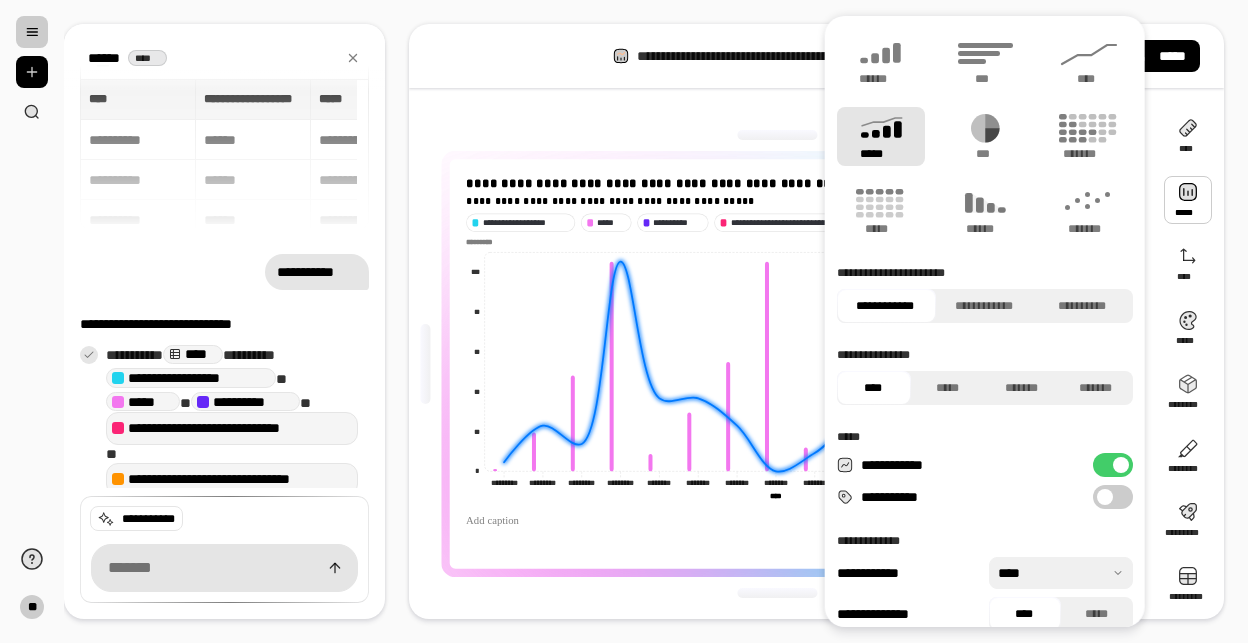 click on "**********" at bounding box center [777, 542] 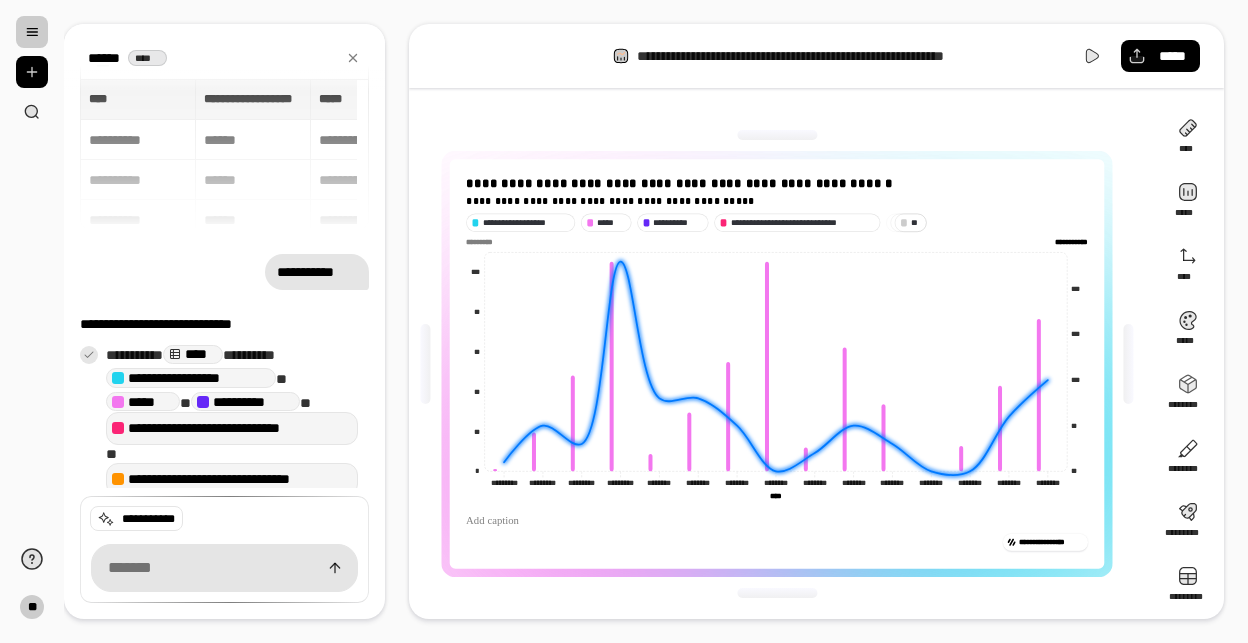 click 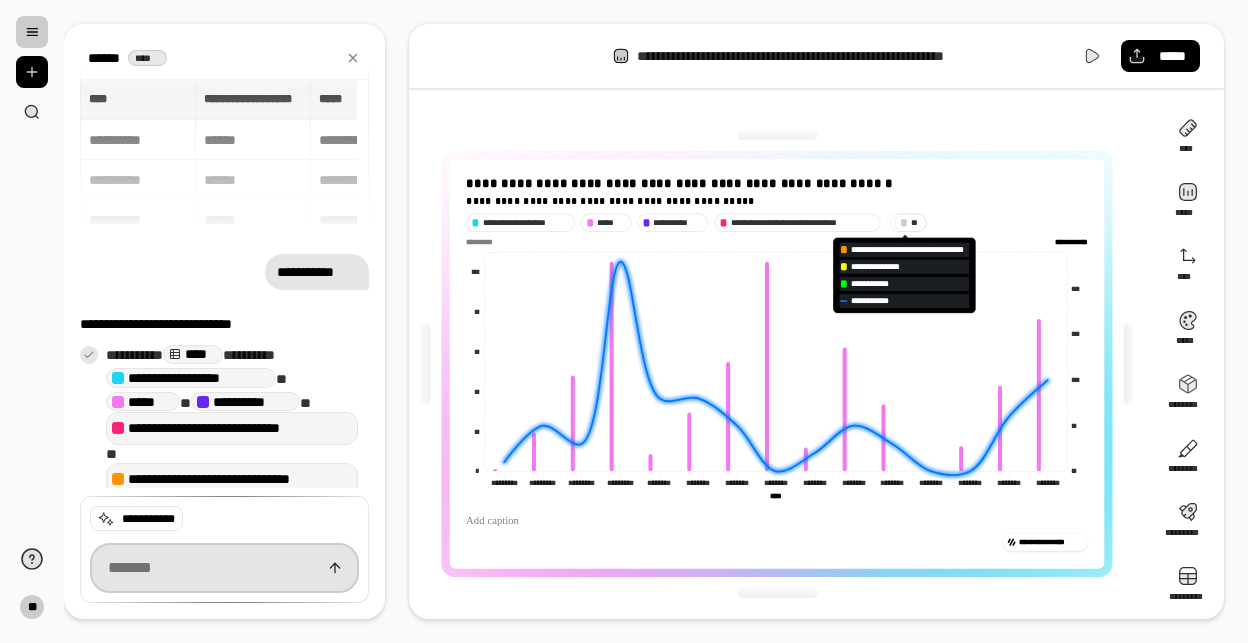 click at bounding box center [224, 568] 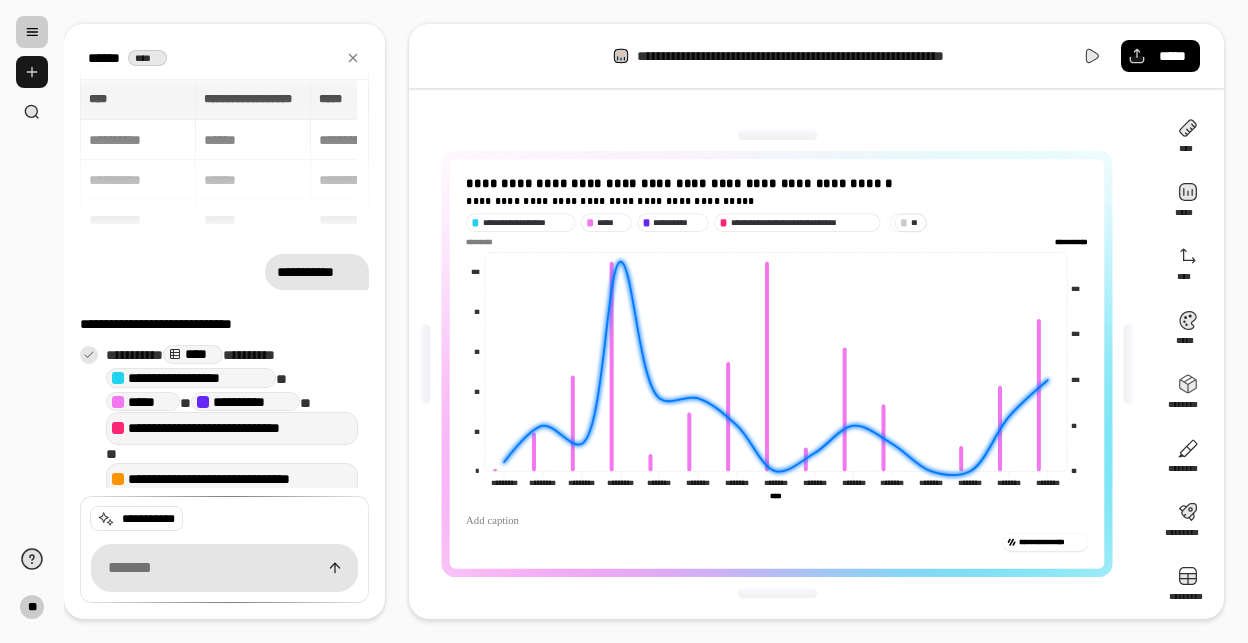 click at bounding box center [32, 72] 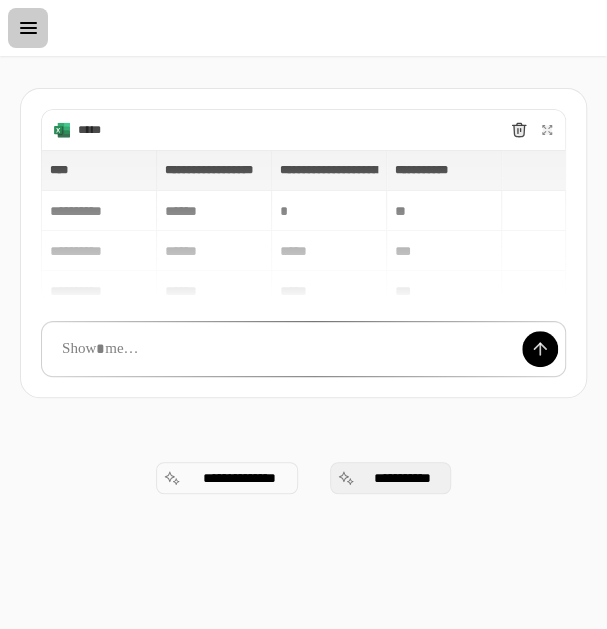 click on "**********" at bounding box center (402, 478) 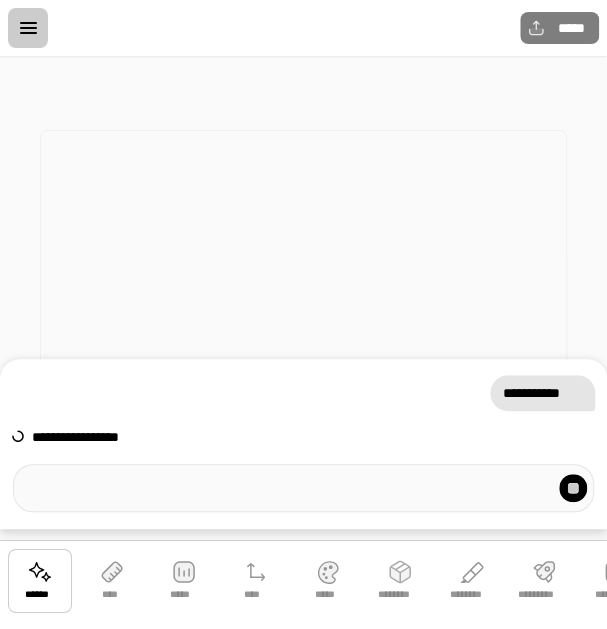 scroll, scrollTop: 0, scrollLeft: 8, axis: horizontal 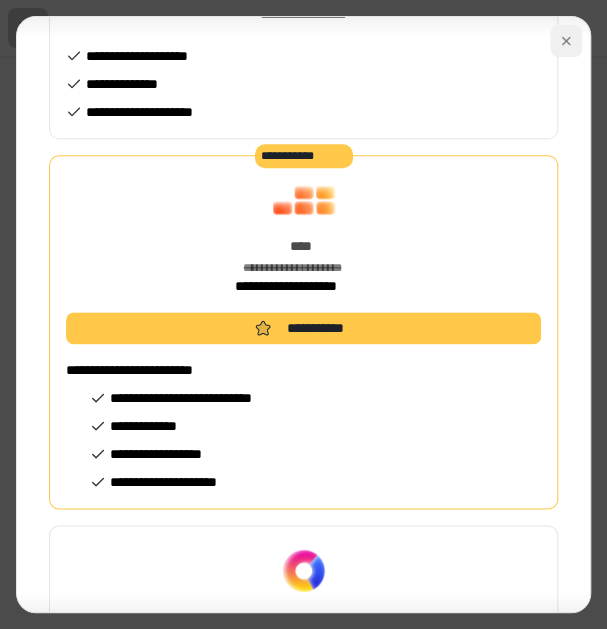 click at bounding box center [566, 41] 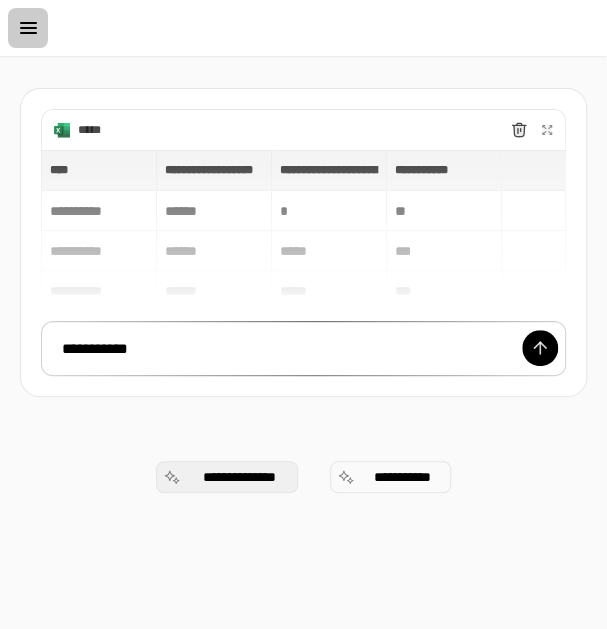 click on "**********" at bounding box center (239, 477) 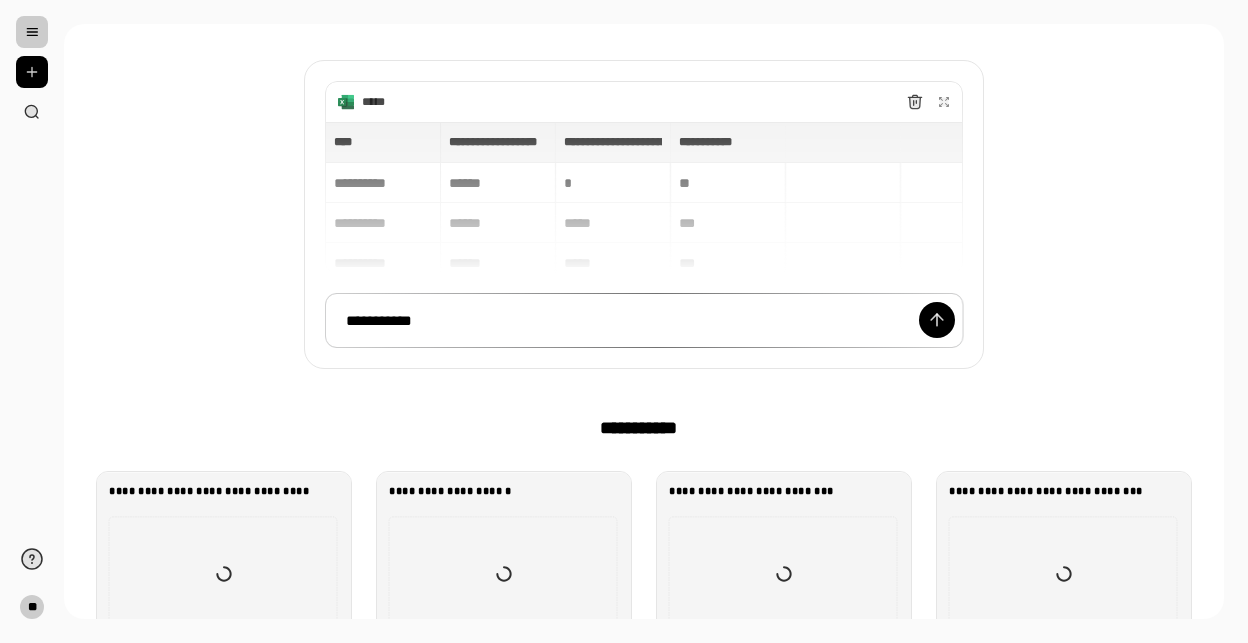 scroll, scrollTop: 259, scrollLeft: 0, axis: vertical 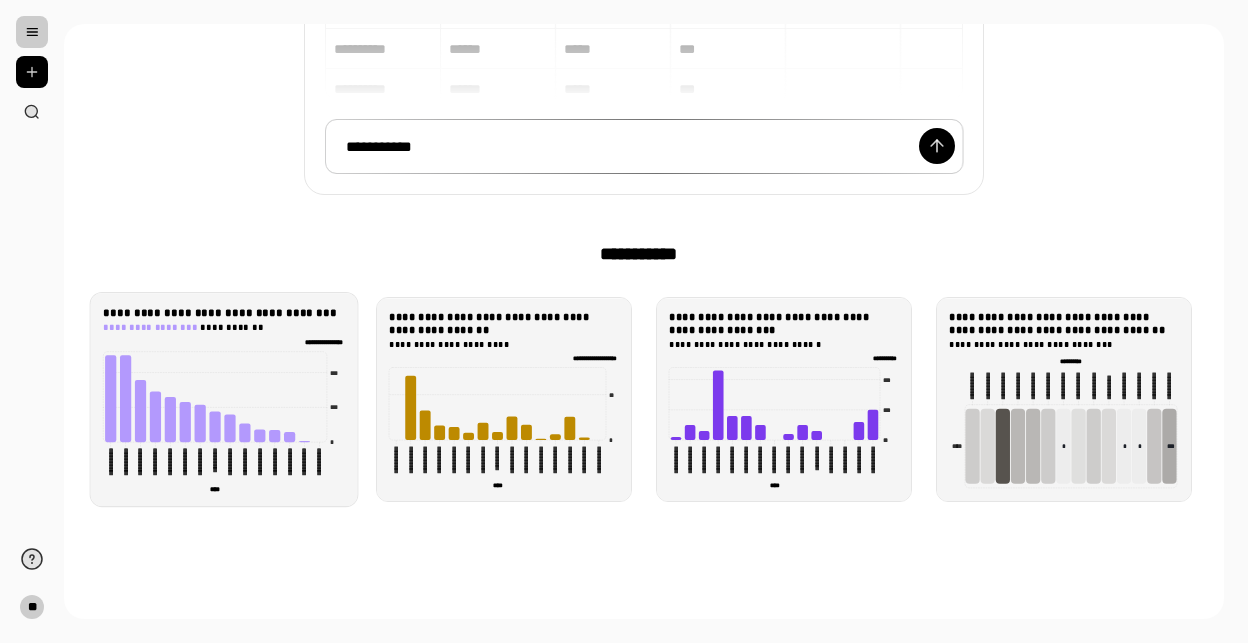 click on "**********" at bounding box center [222, 313] 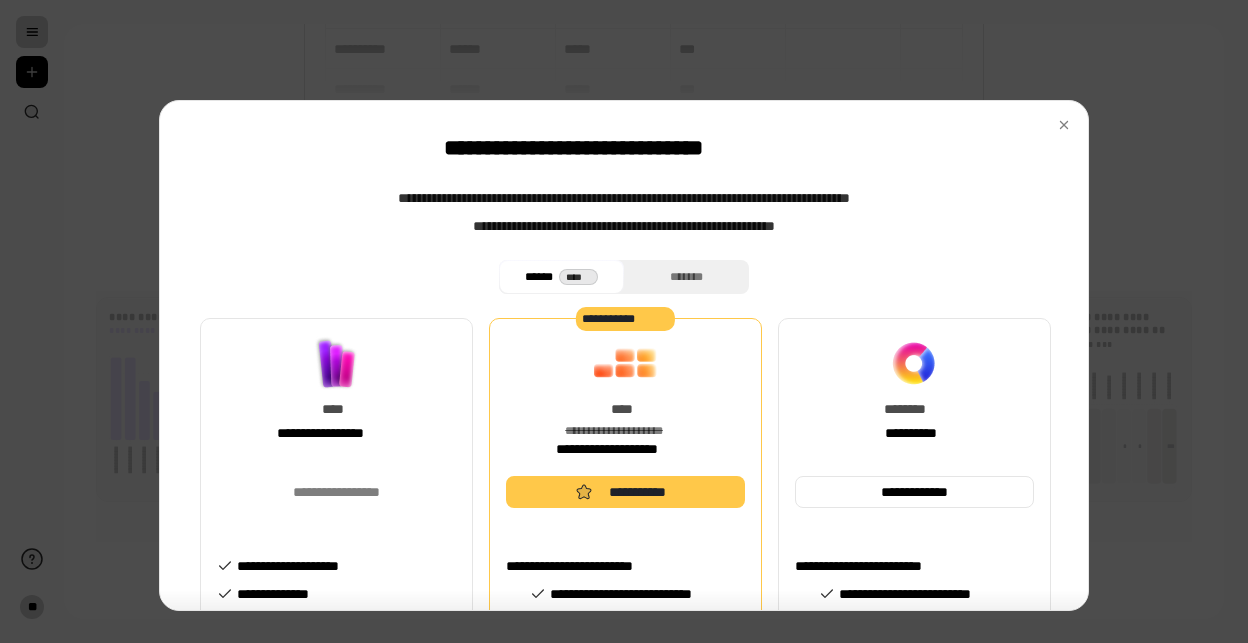 click on "****" at bounding box center (337, 409) 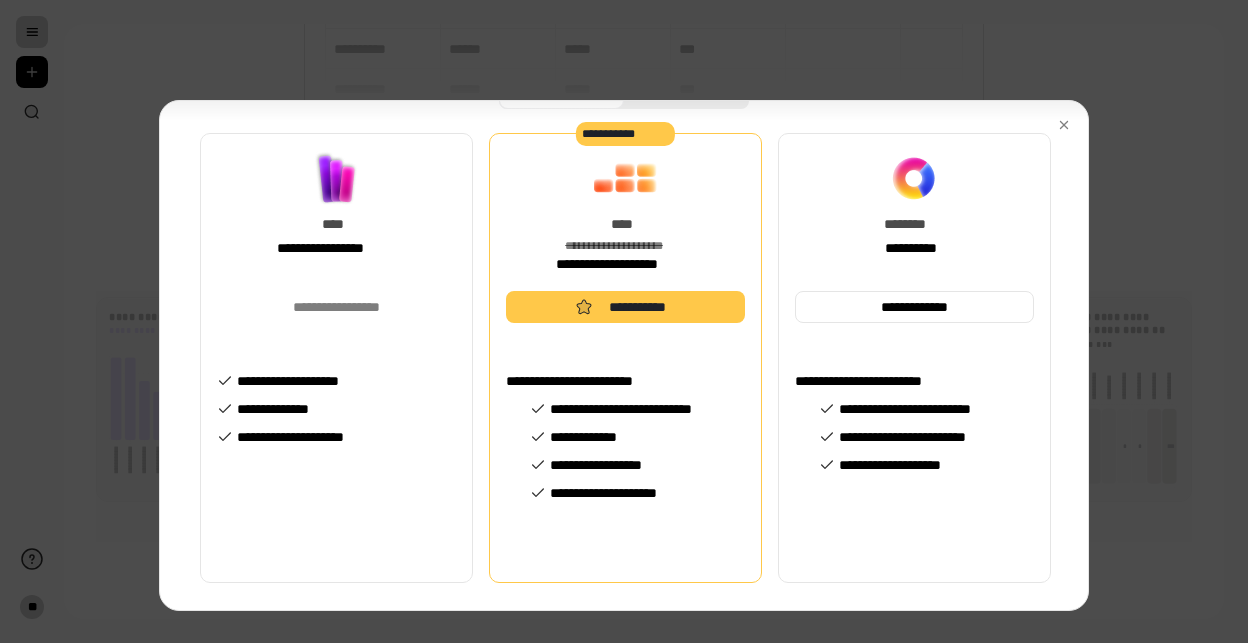 scroll, scrollTop: 190, scrollLeft: 0, axis: vertical 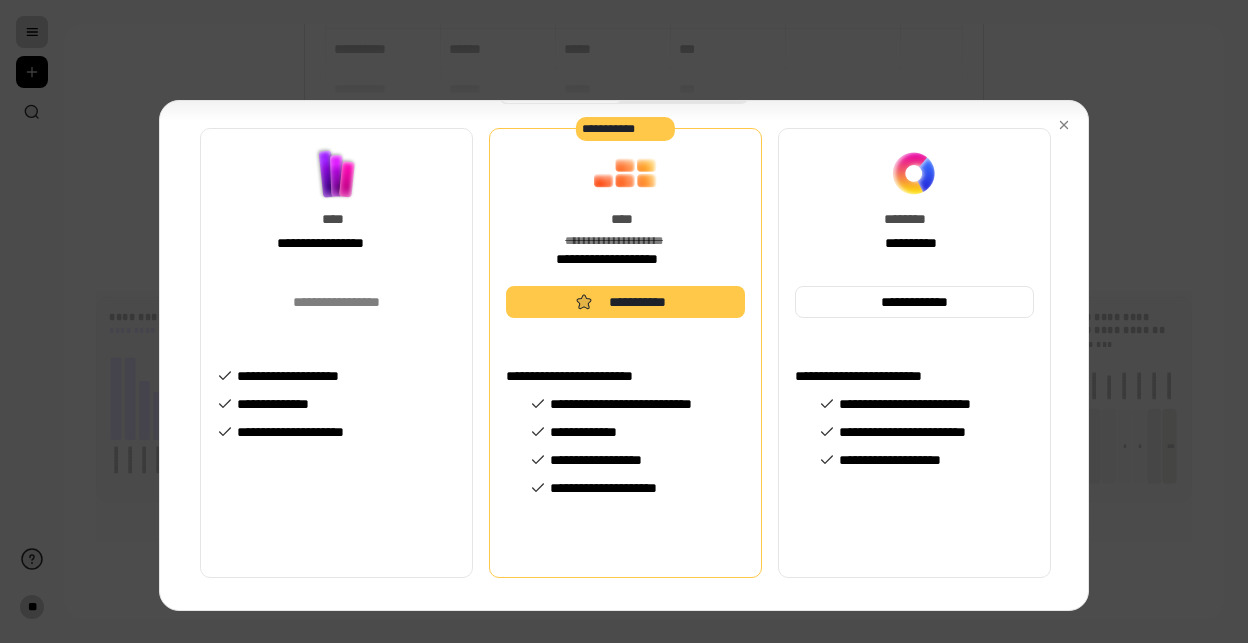 drag, startPoint x: 272, startPoint y: 373, endPoint x: 342, endPoint y: 426, distance: 87.80091 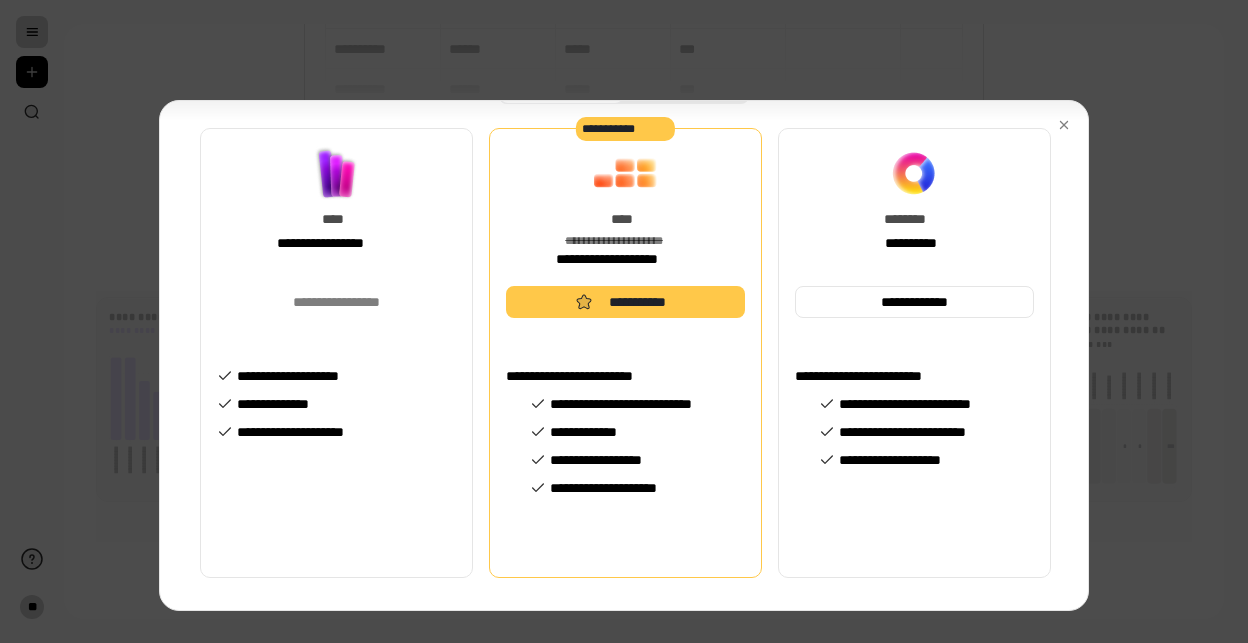 drag, startPoint x: 300, startPoint y: 432, endPoint x: 371, endPoint y: 432, distance: 71 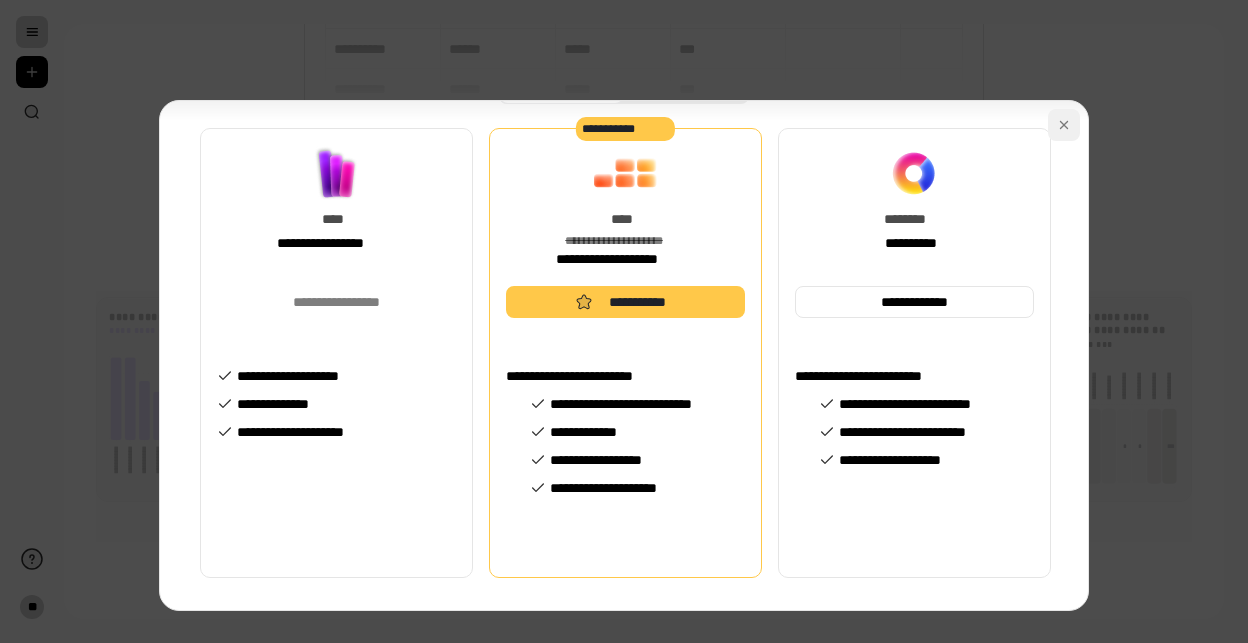 click at bounding box center [1064, 125] 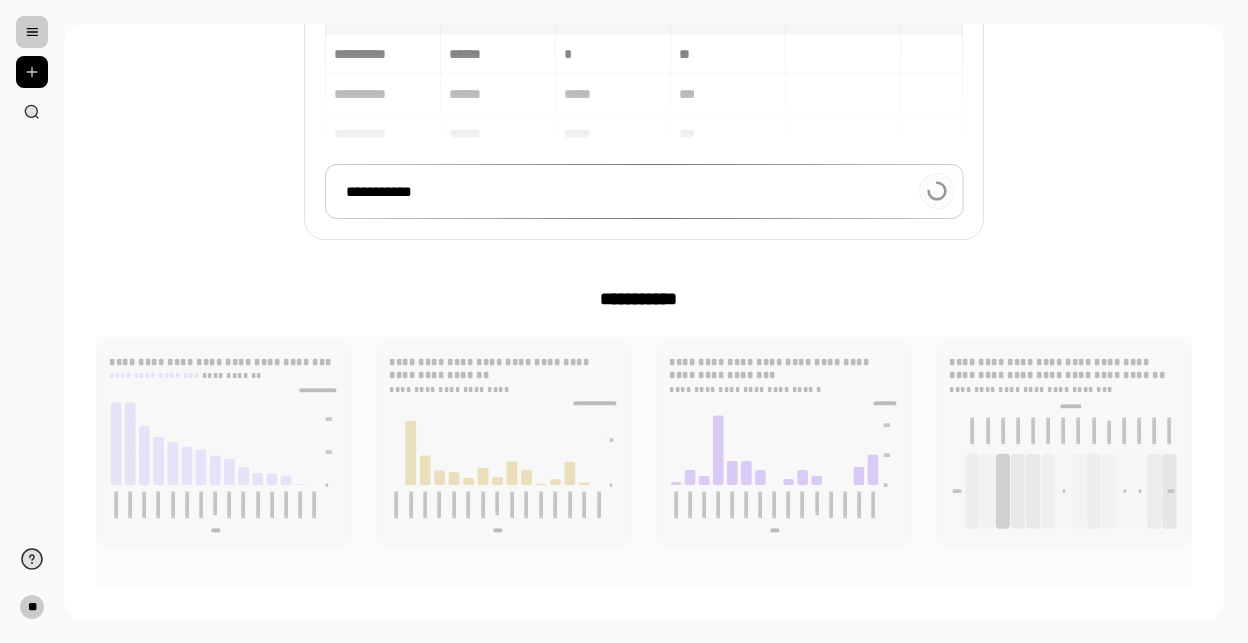 scroll, scrollTop: 0, scrollLeft: 0, axis: both 